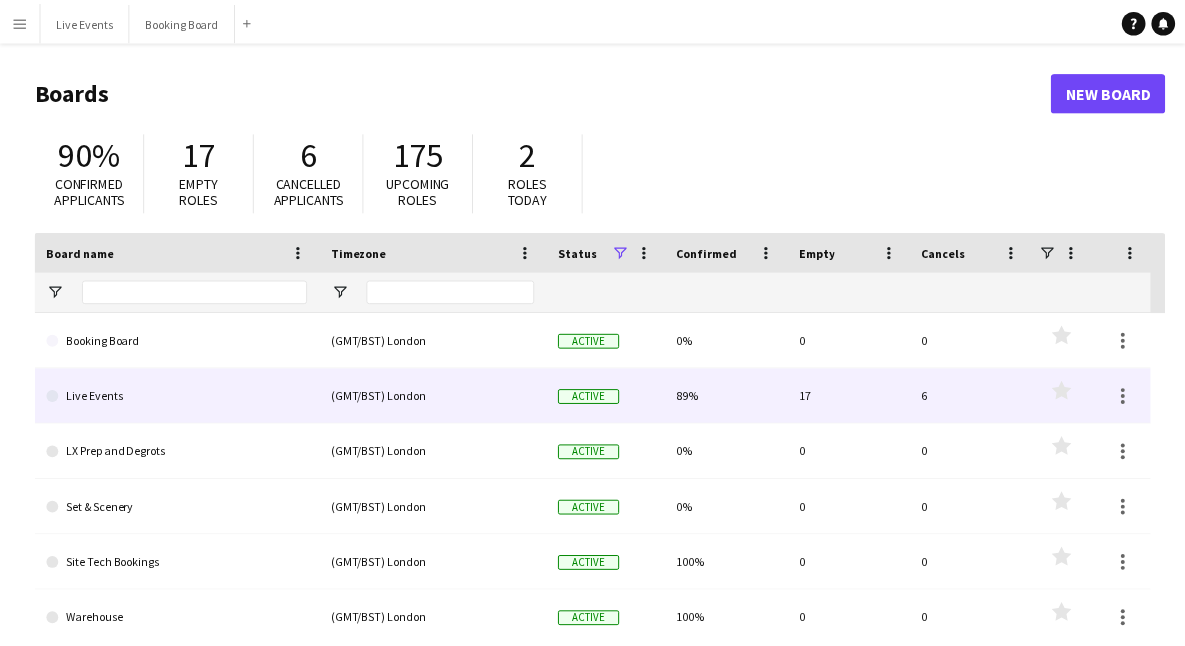 scroll, scrollTop: 0, scrollLeft: 0, axis: both 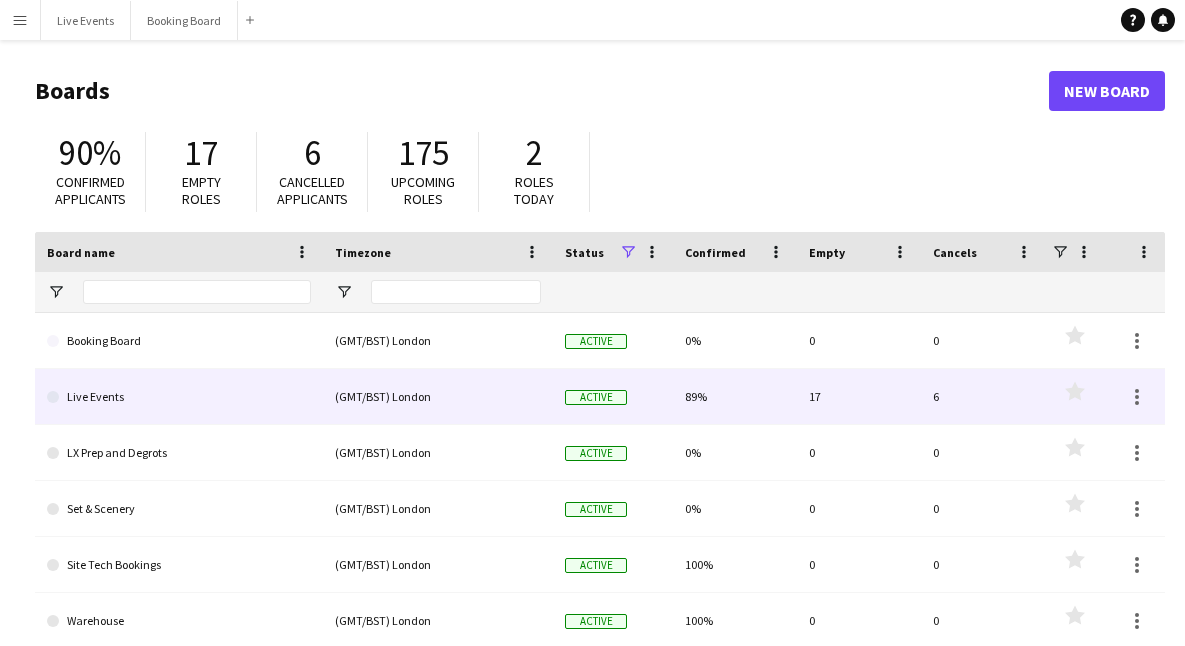 click on "Live Events" 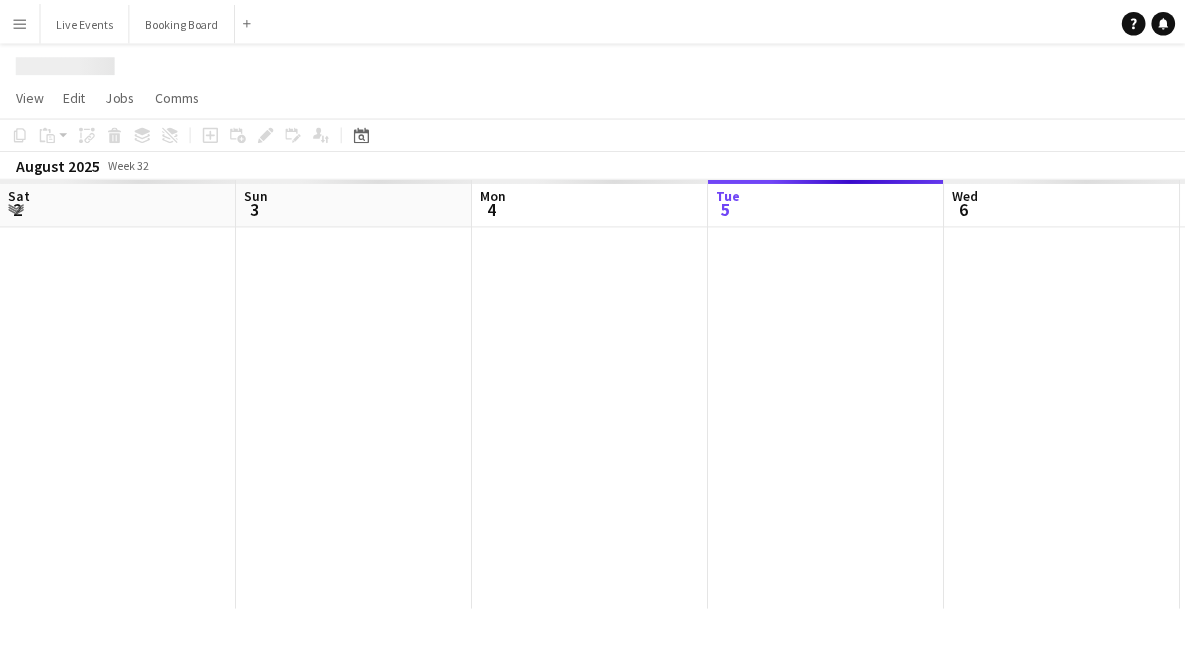 scroll, scrollTop: 0, scrollLeft: 478, axis: horizontal 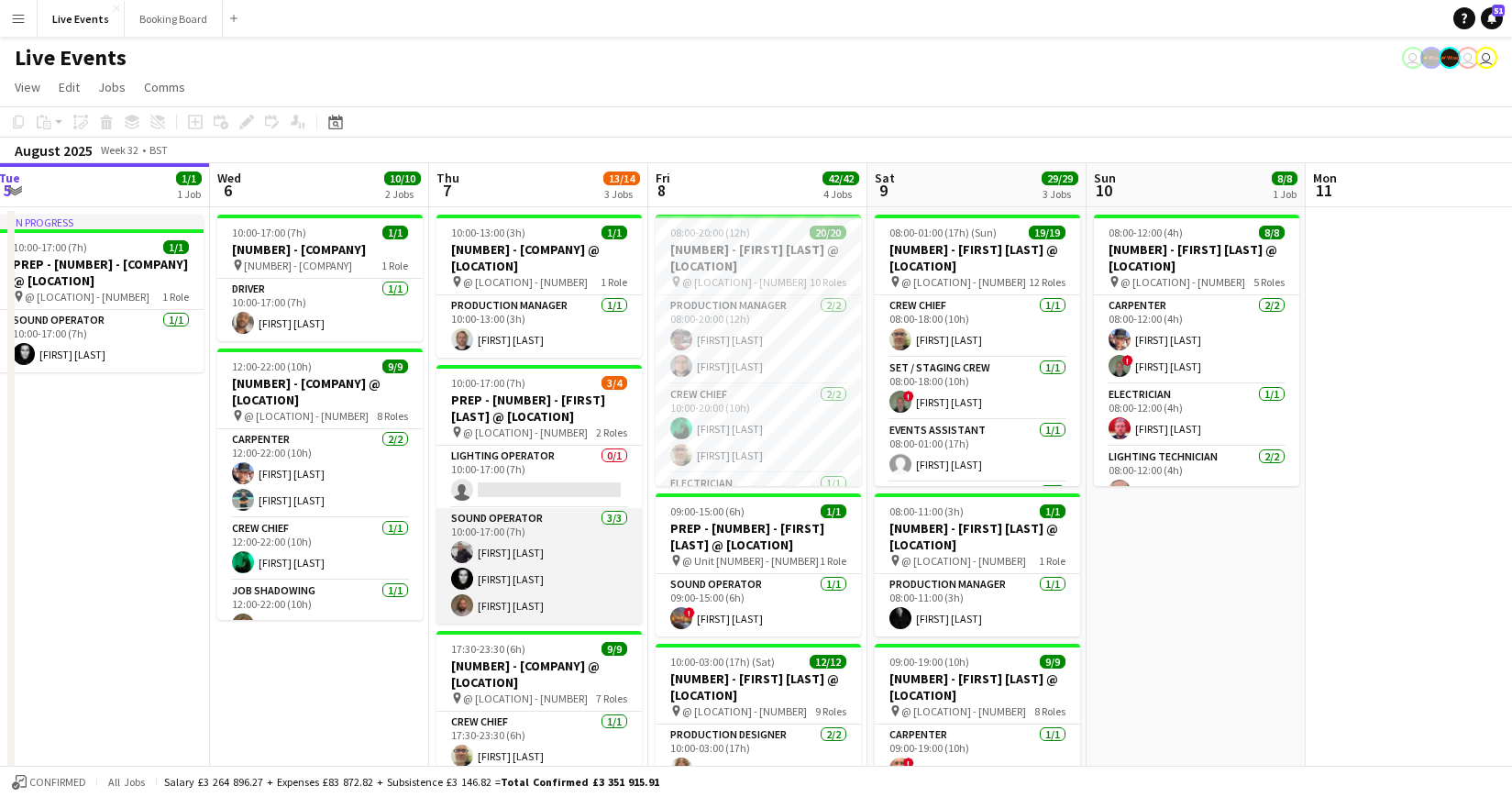 click on "Sound Operator   3/3   10:00-17:00 (7h)
[FIRST] [LAST] [FIRST] [LAST] [FIRST] [LAST]" at bounding box center [539, 566] 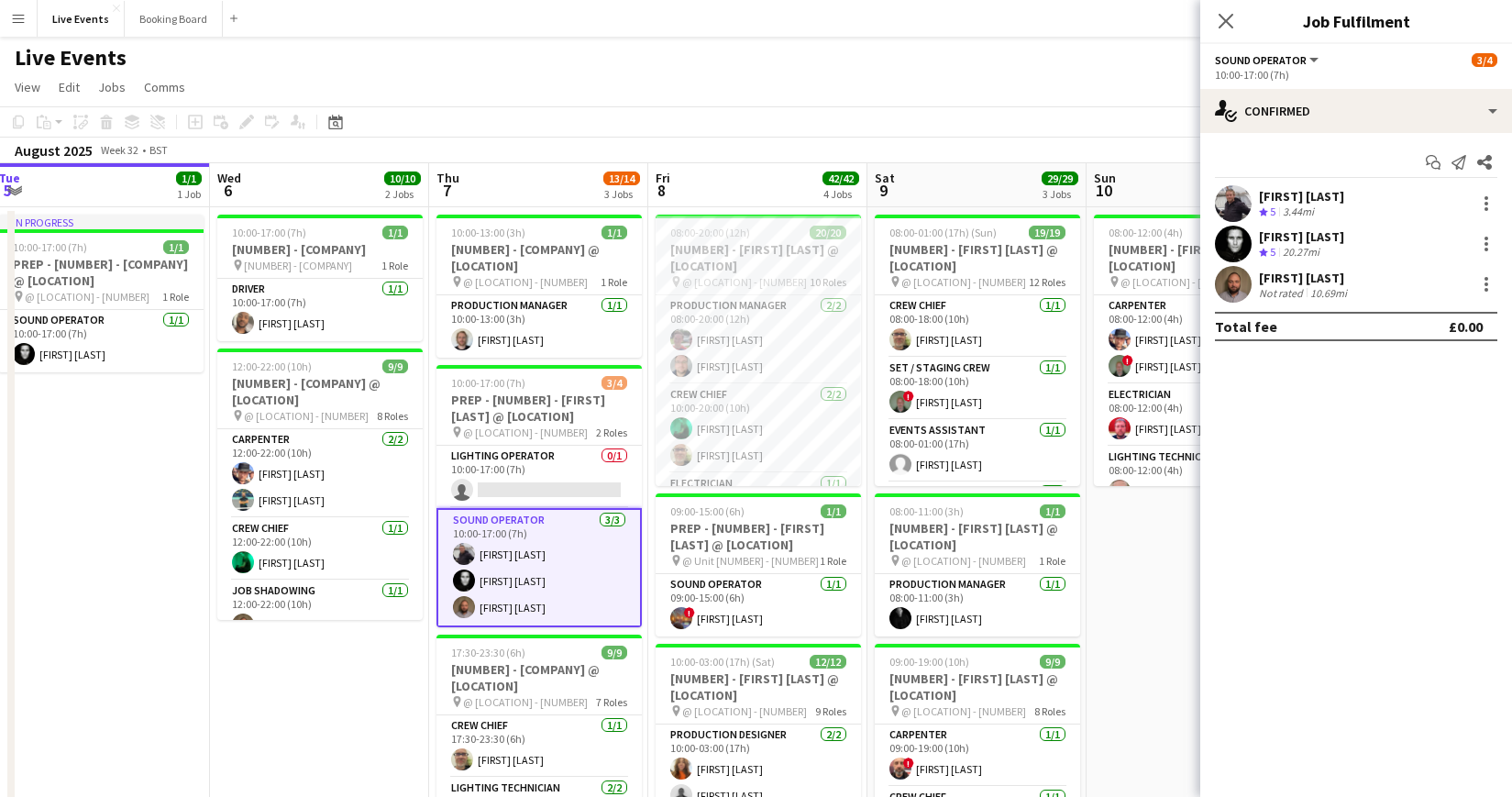 click on "[FIRST] [LAST]" at bounding box center [1301, 196] 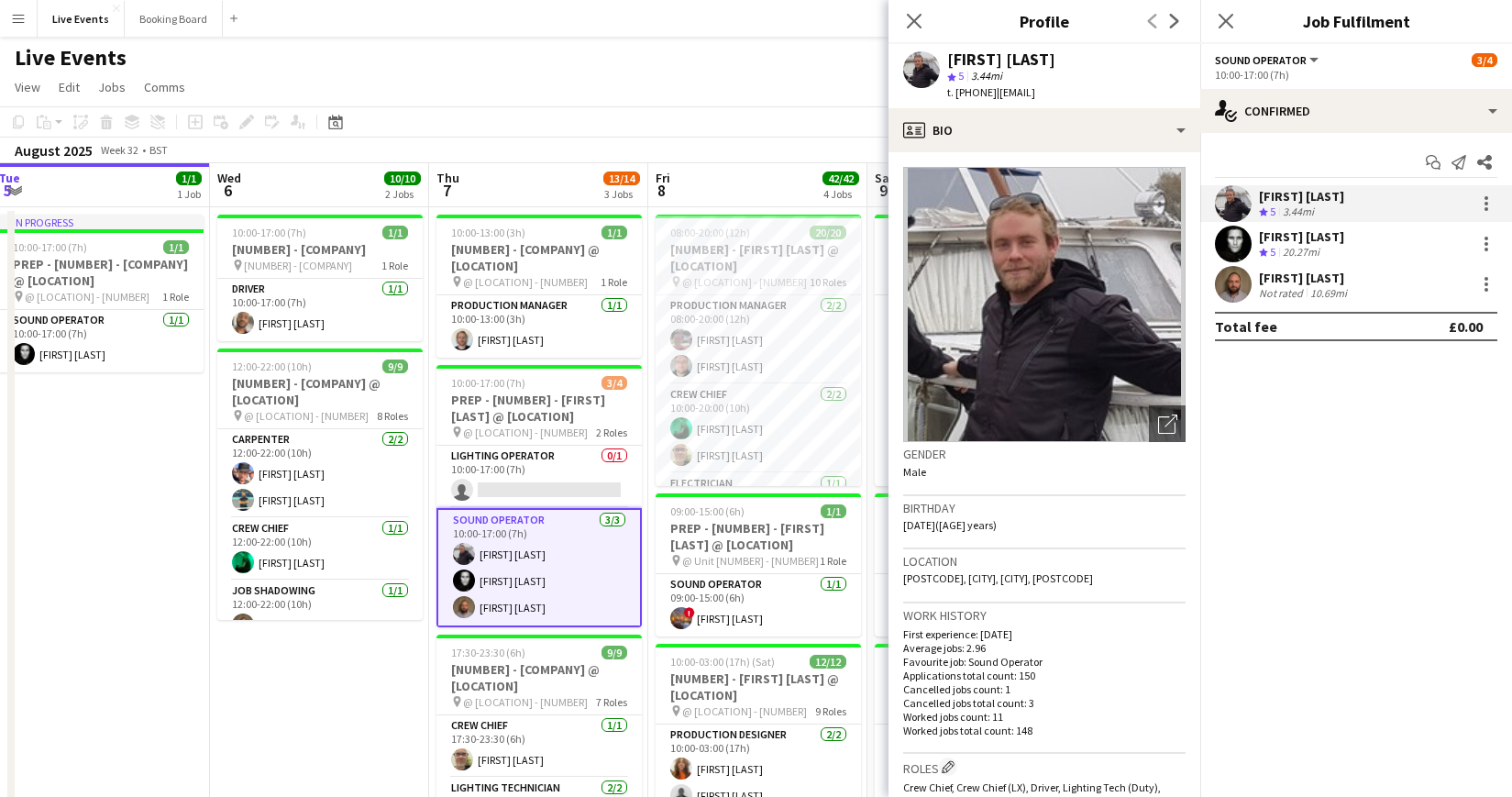 drag, startPoint x: 1149, startPoint y: 94, endPoint x: 1034, endPoint y: 97, distance: 115.03912 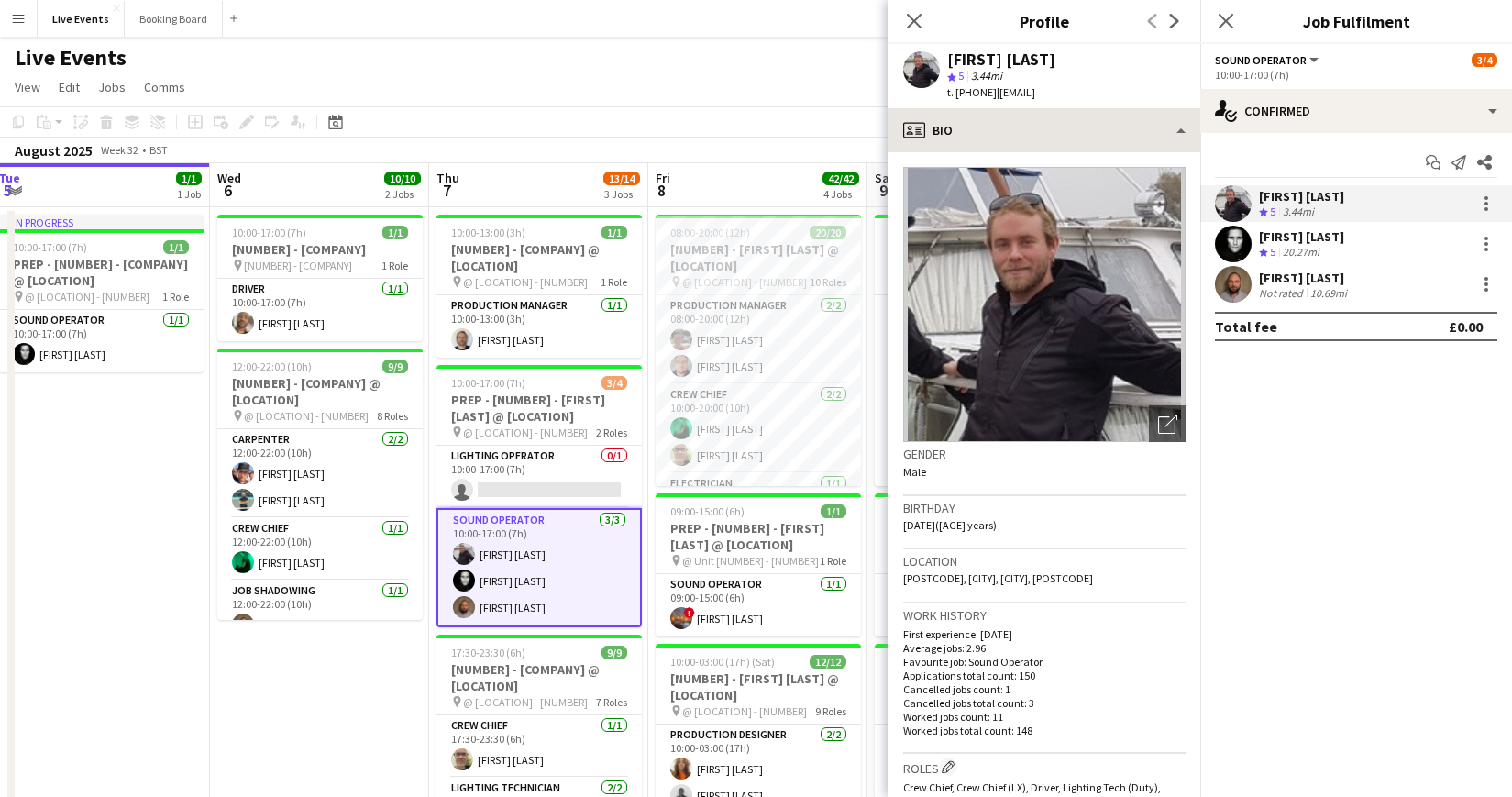 copy on "[EMAIL]" 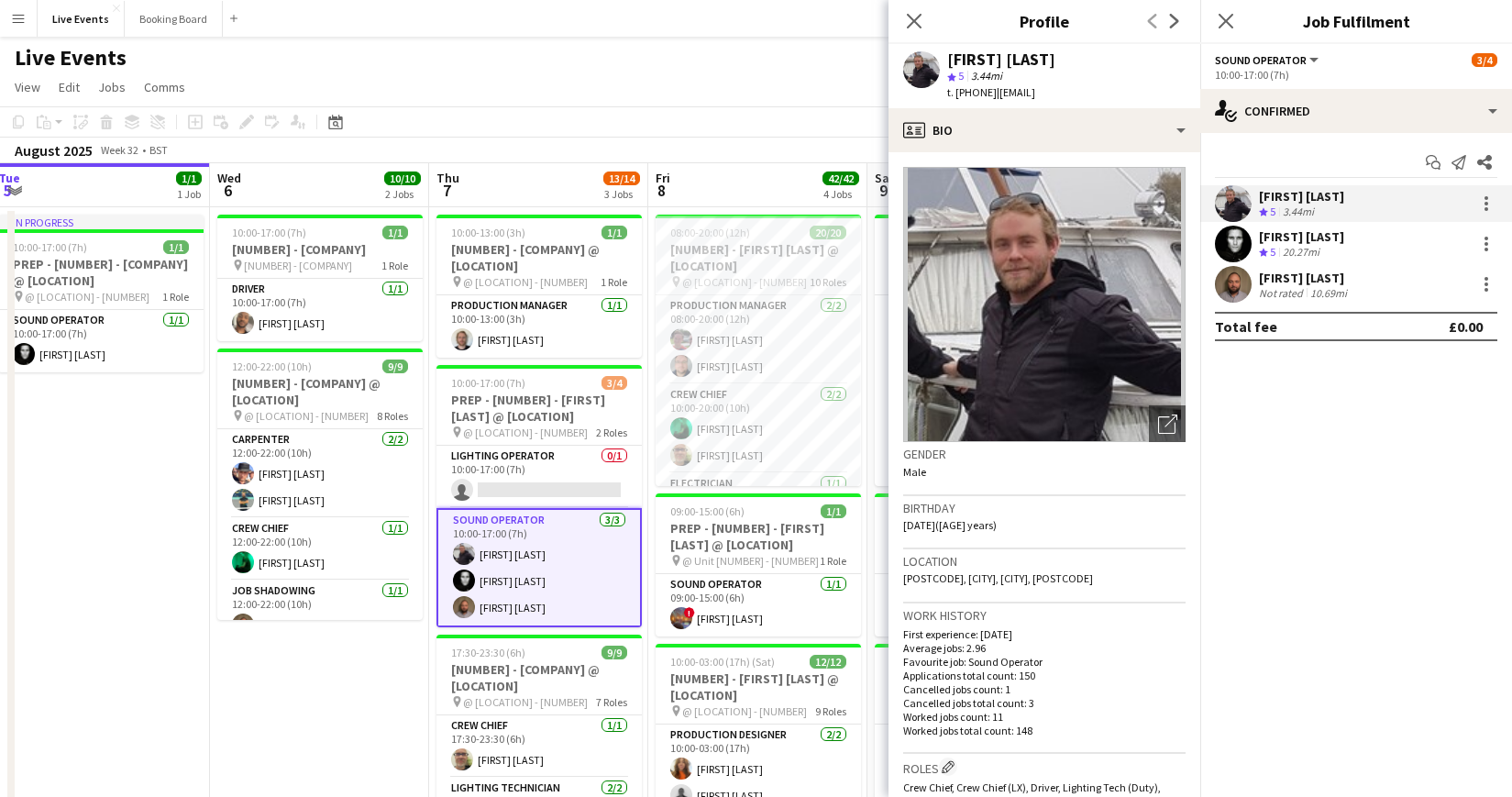 click on "[FIRST] [LAST]" at bounding box center [1301, 237] 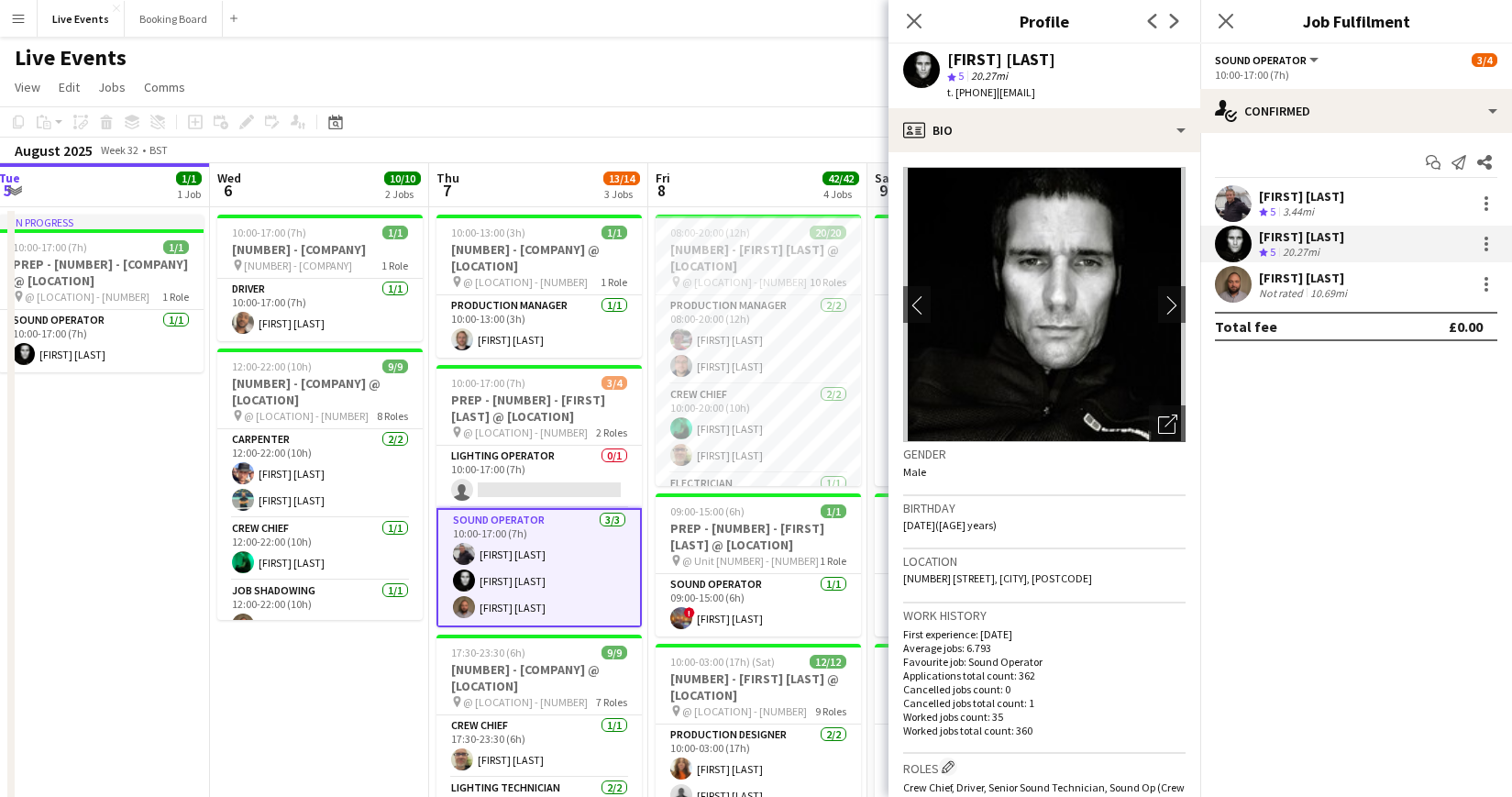 drag, startPoint x: 1139, startPoint y: 91, endPoint x: 1035, endPoint y: 96, distance: 104.12012 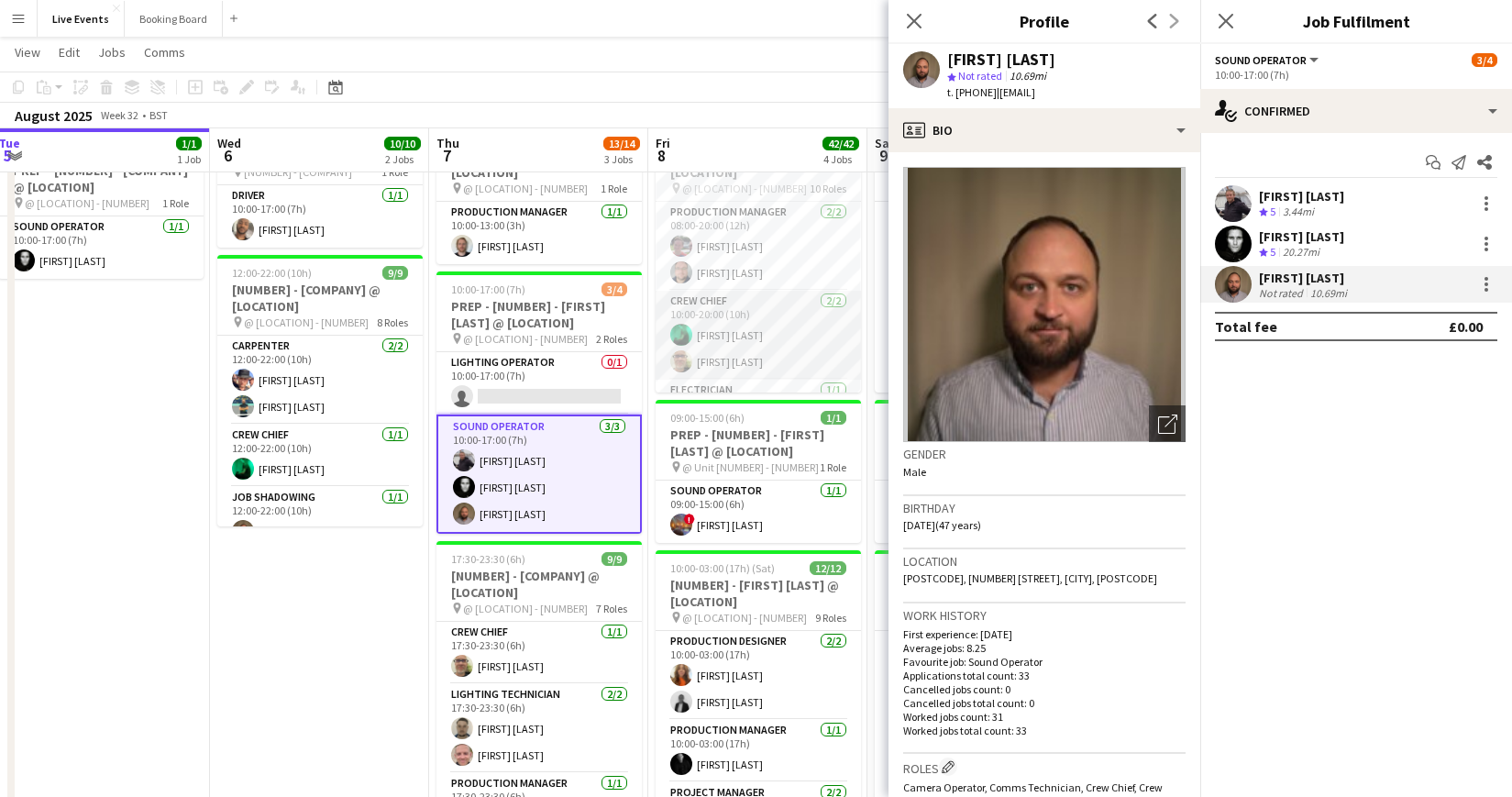 scroll, scrollTop: 0, scrollLeft: 0, axis: both 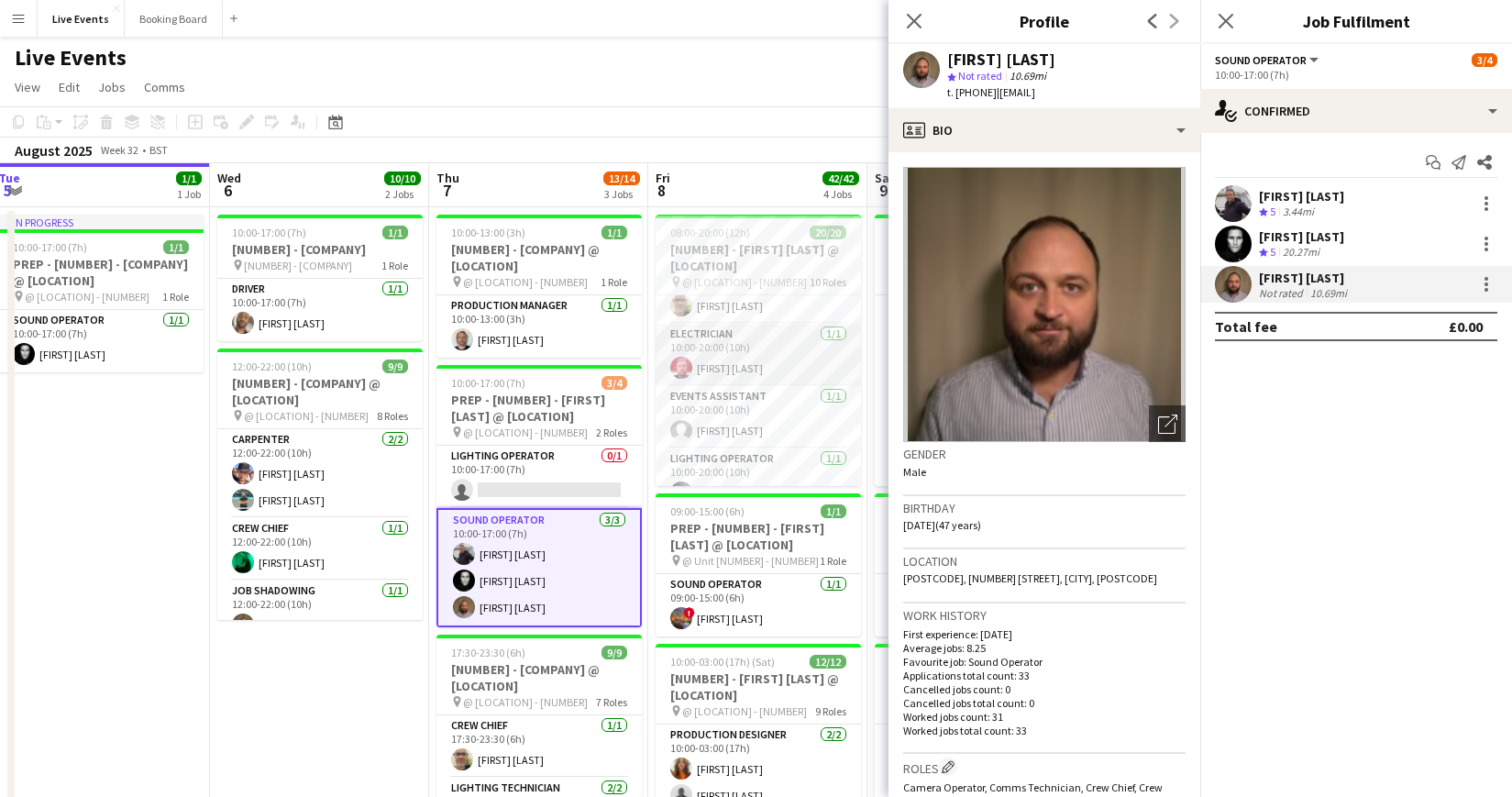 click on "Electrician   1/1   10:00-20:00 (10h)
[FIRST] [LAST]" at bounding box center (758, 355) 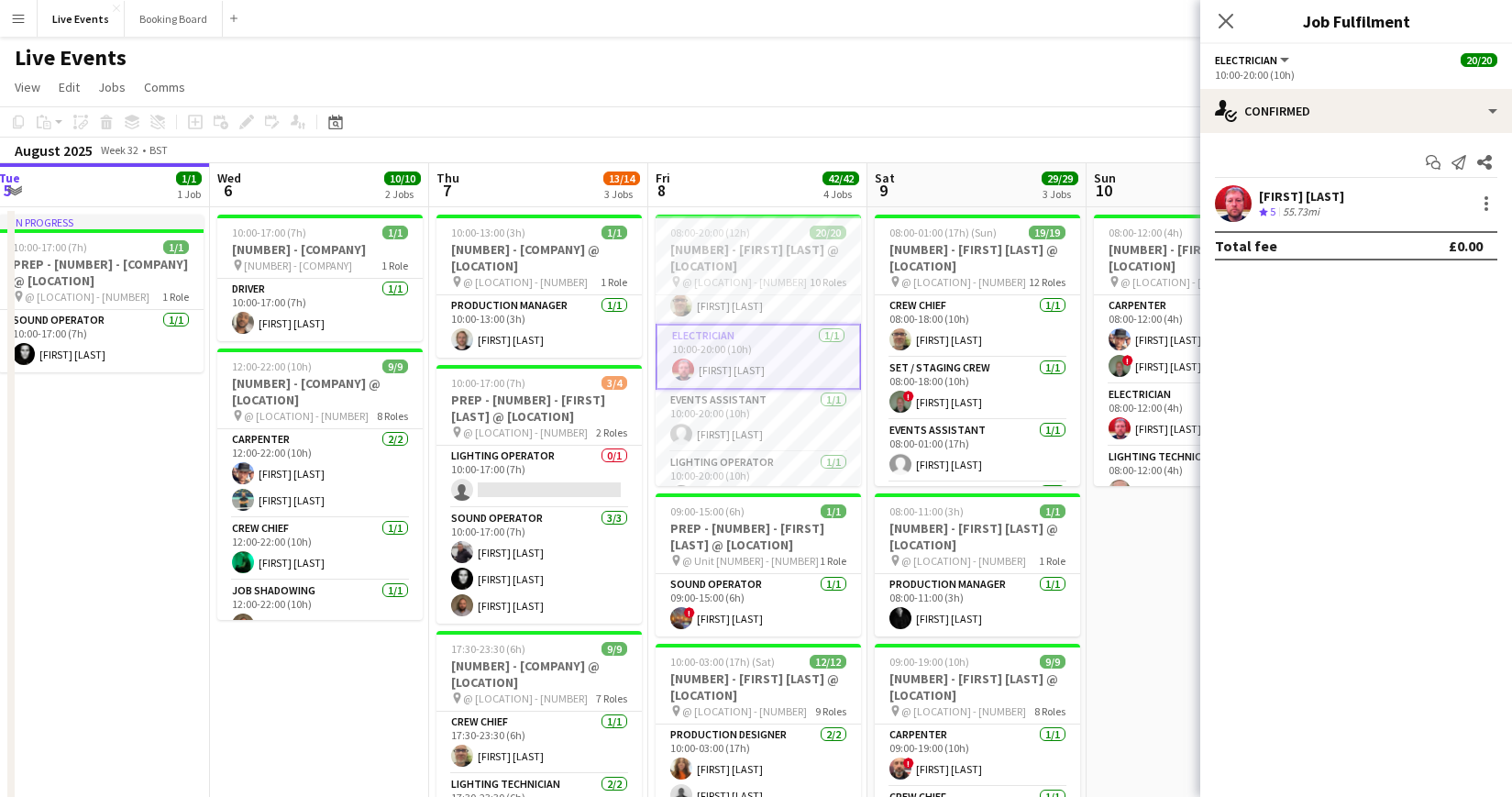 click on "[FIRST] [LAST]" at bounding box center [1301, 196] 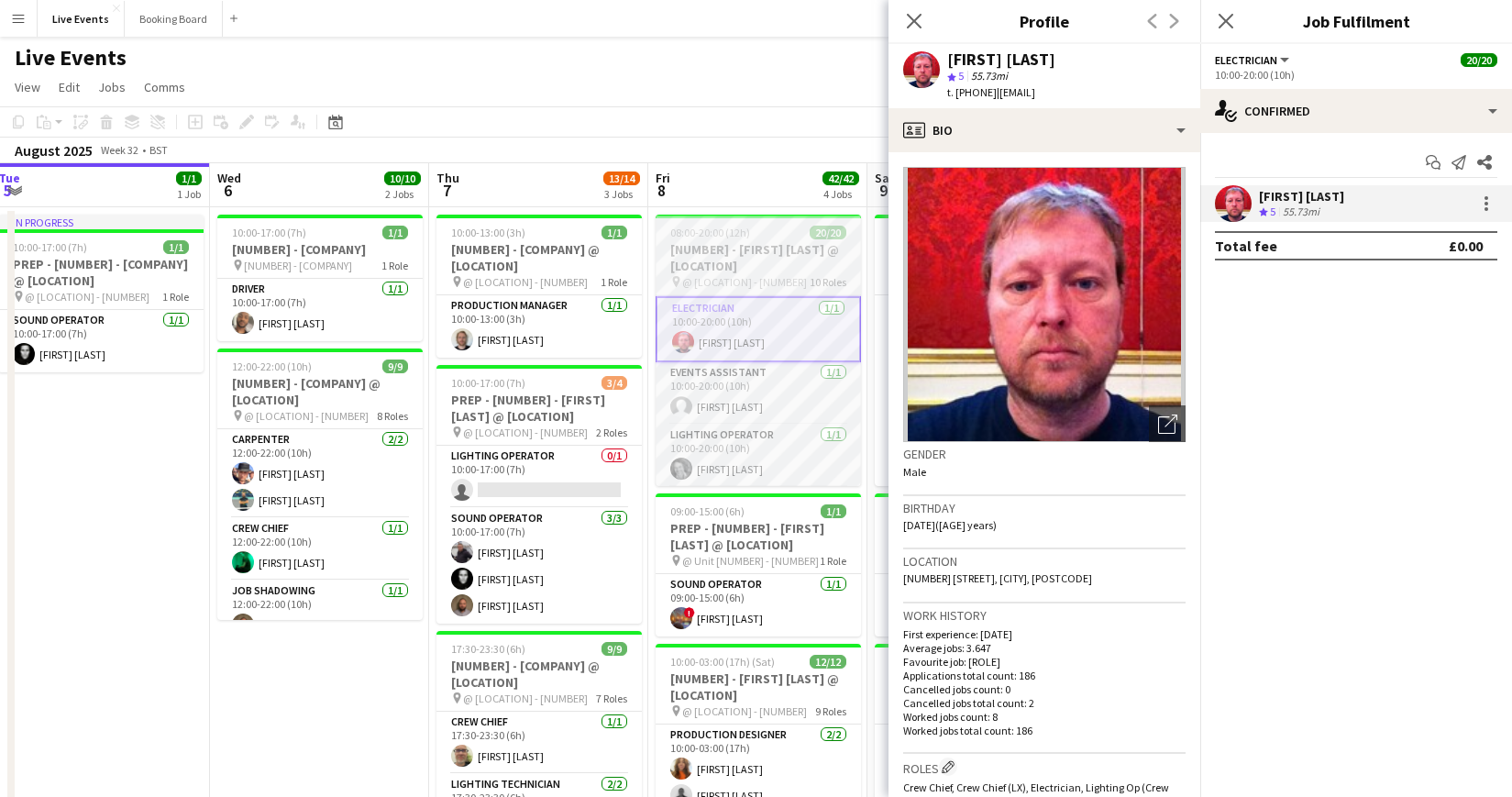 scroll, scrollTop: 197, scrollLeft: 0, axis: vertical 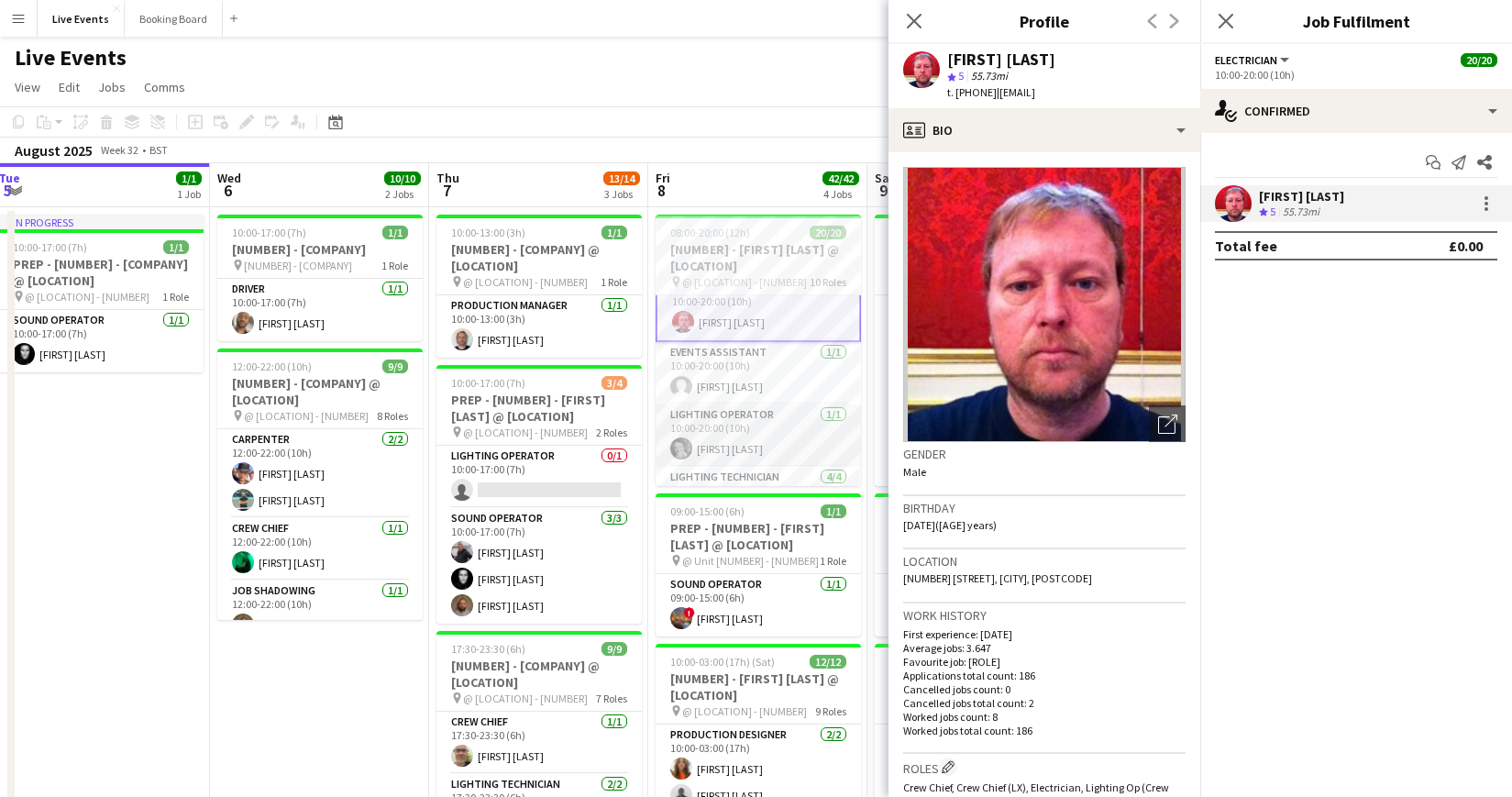 click on "Lighting Operator   1/1   10:00-20:00 (10h)
[FIRST] [LAST]" at bounding box center (758, 436) 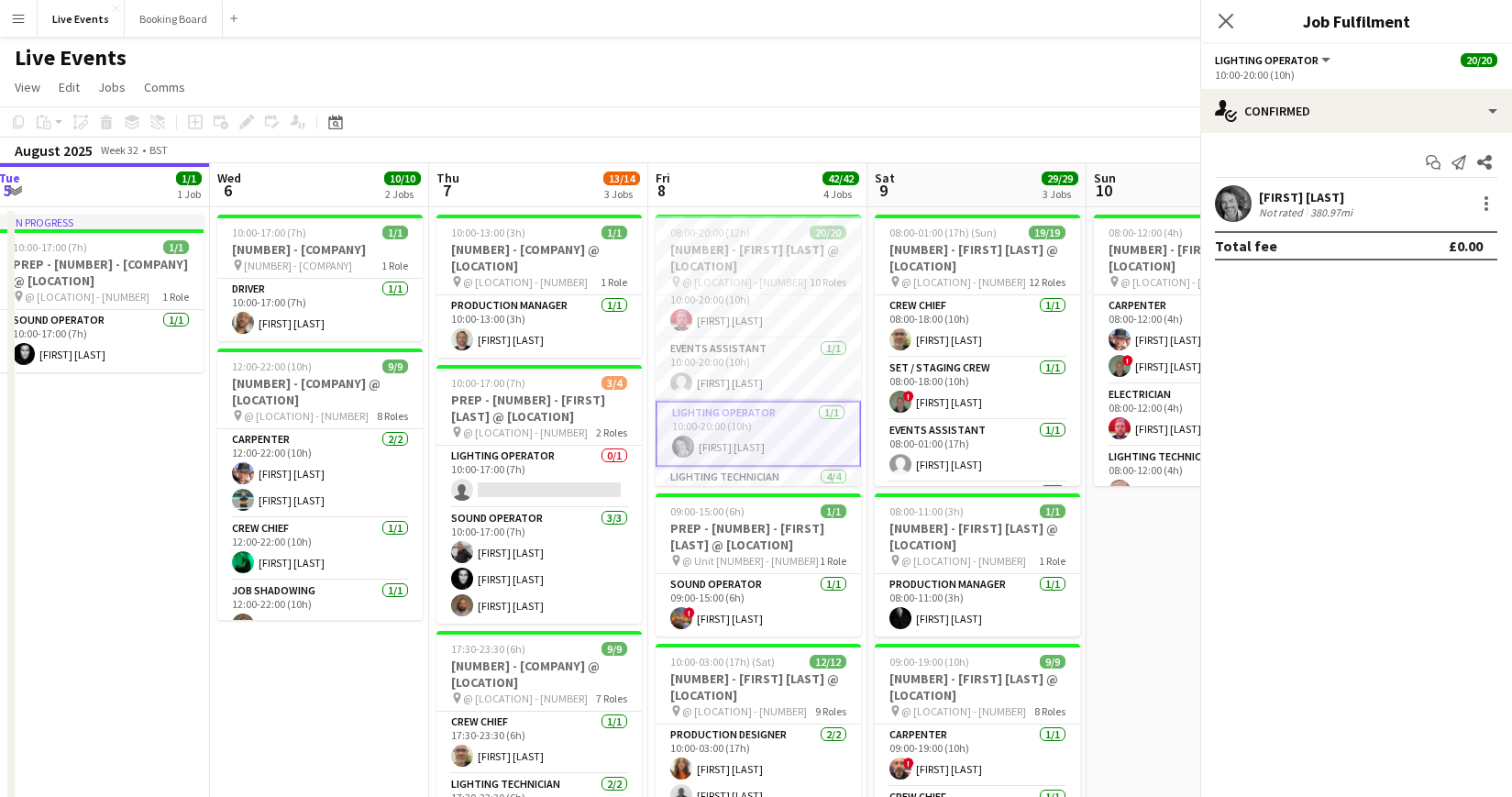 scroll, scrollTop: 195, scrollLeft: 0, axis: vertical 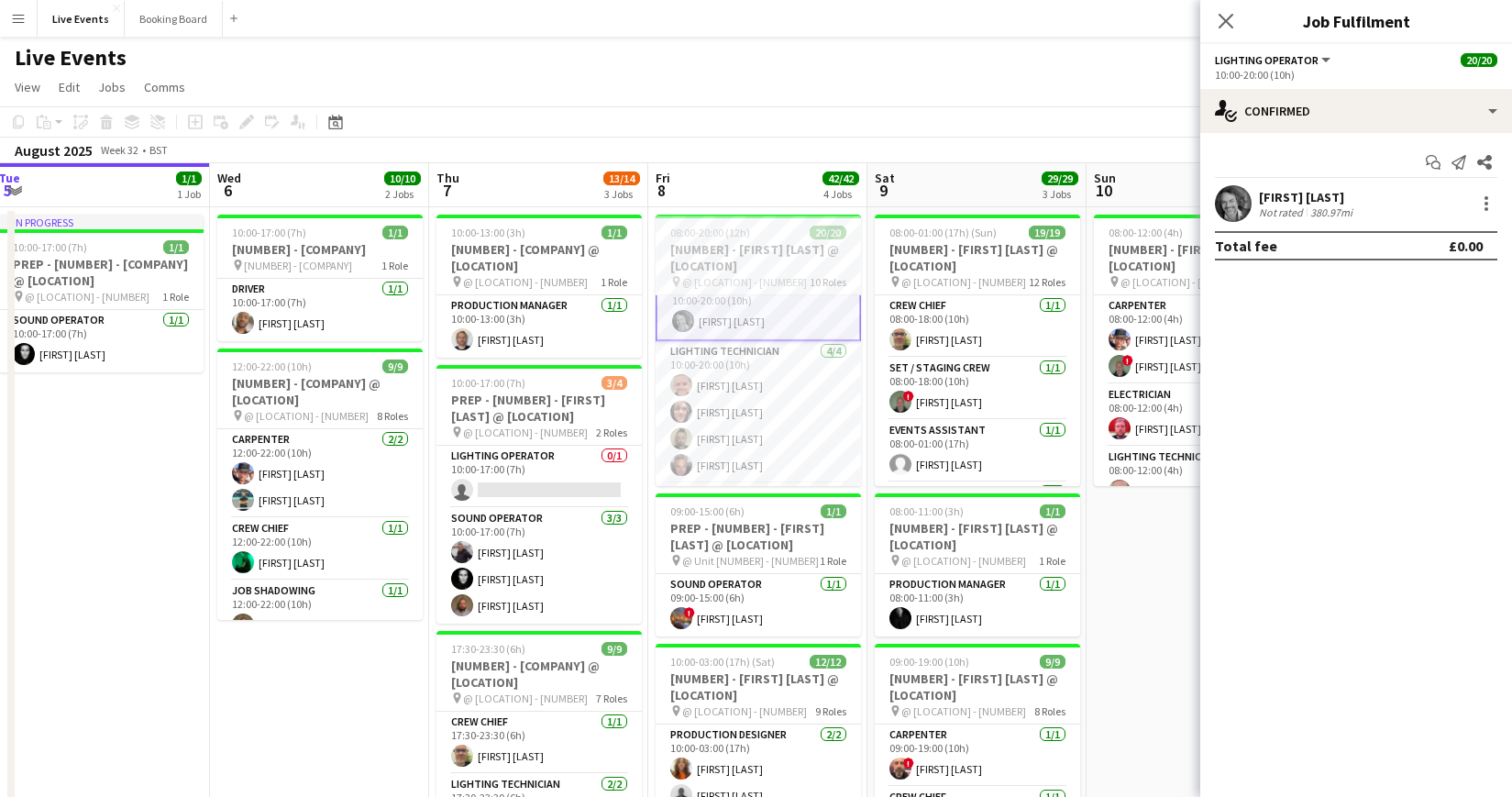 click at bounding box center [1233, 204] 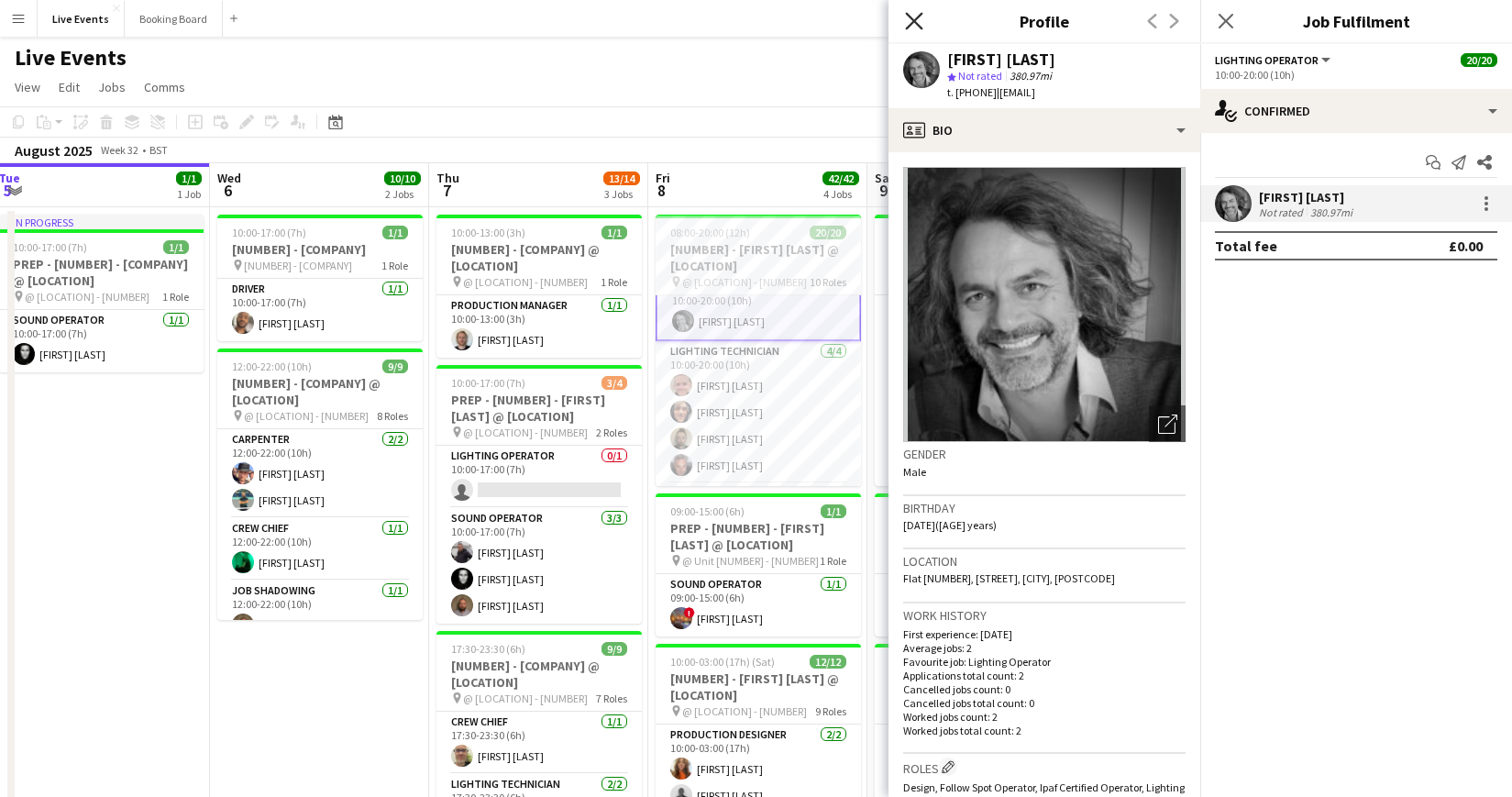 click 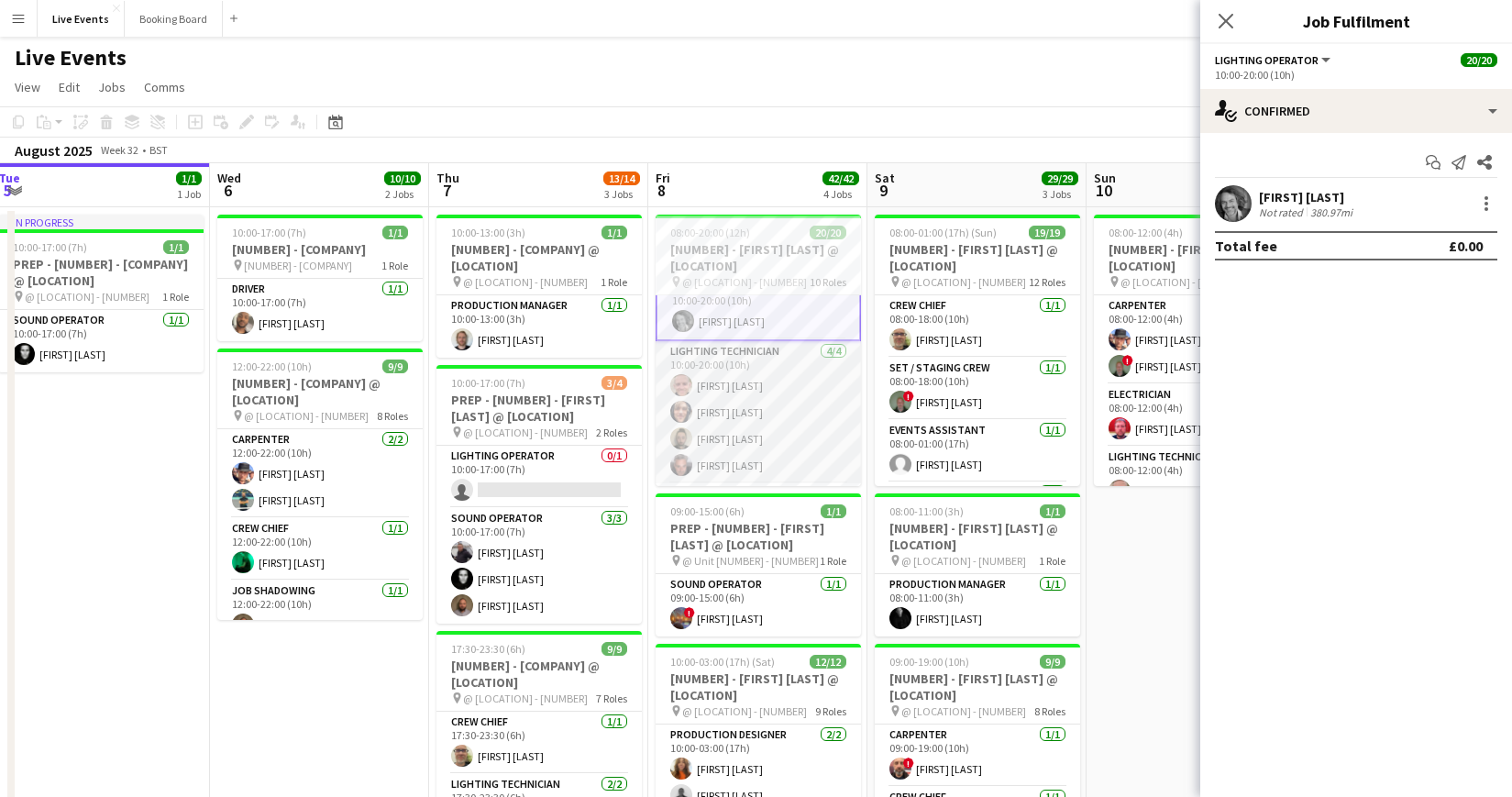 click on "Lighting Technician   4/4   10:00-20:00 (10h)
[FIRST] [LAST] [FIRST] [LAST] [FIRST] [LAST] [FIRST] [LAST]" at bounding box center [758, 412] 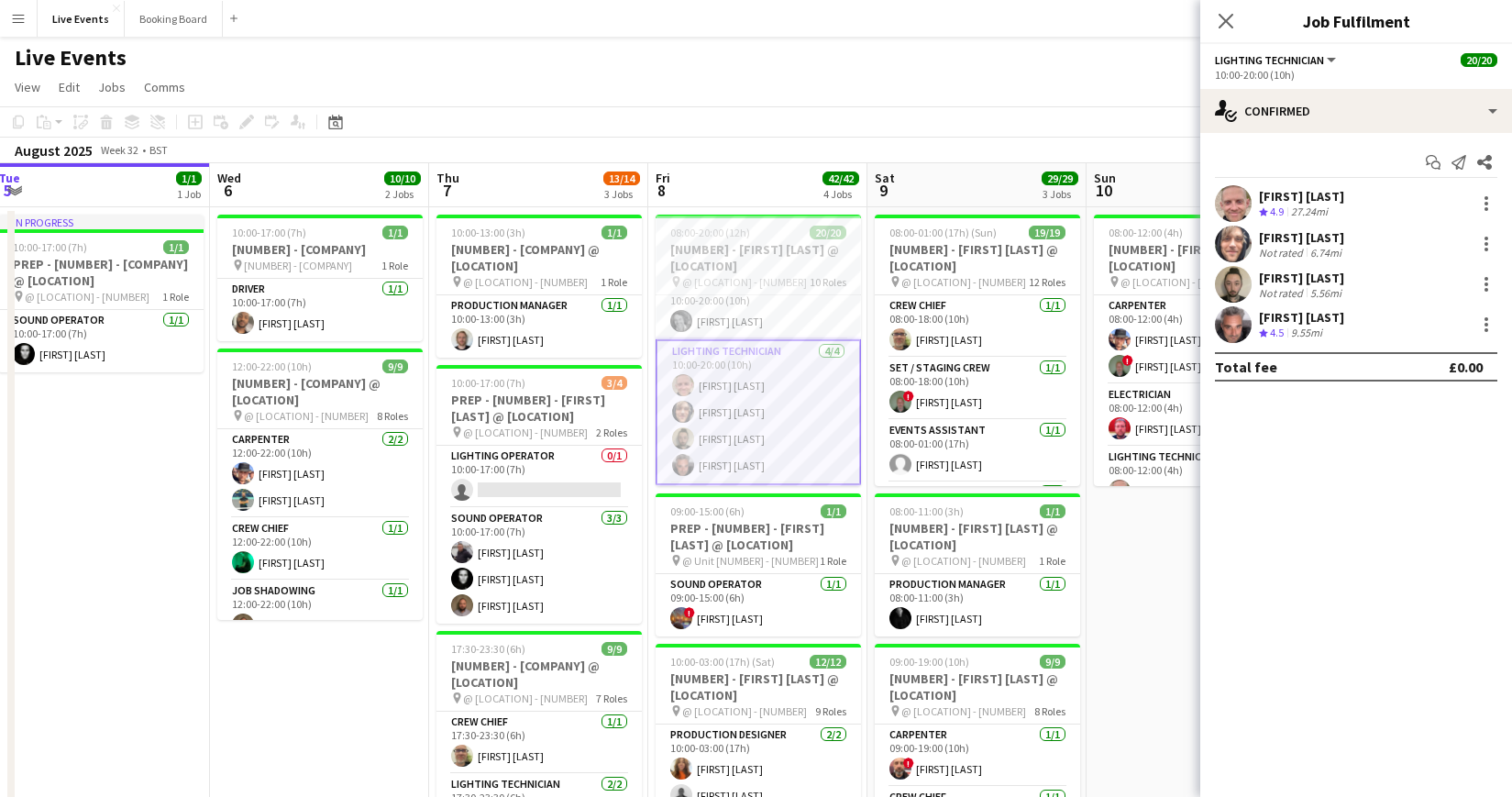 click at bounding box center [1233, 204] 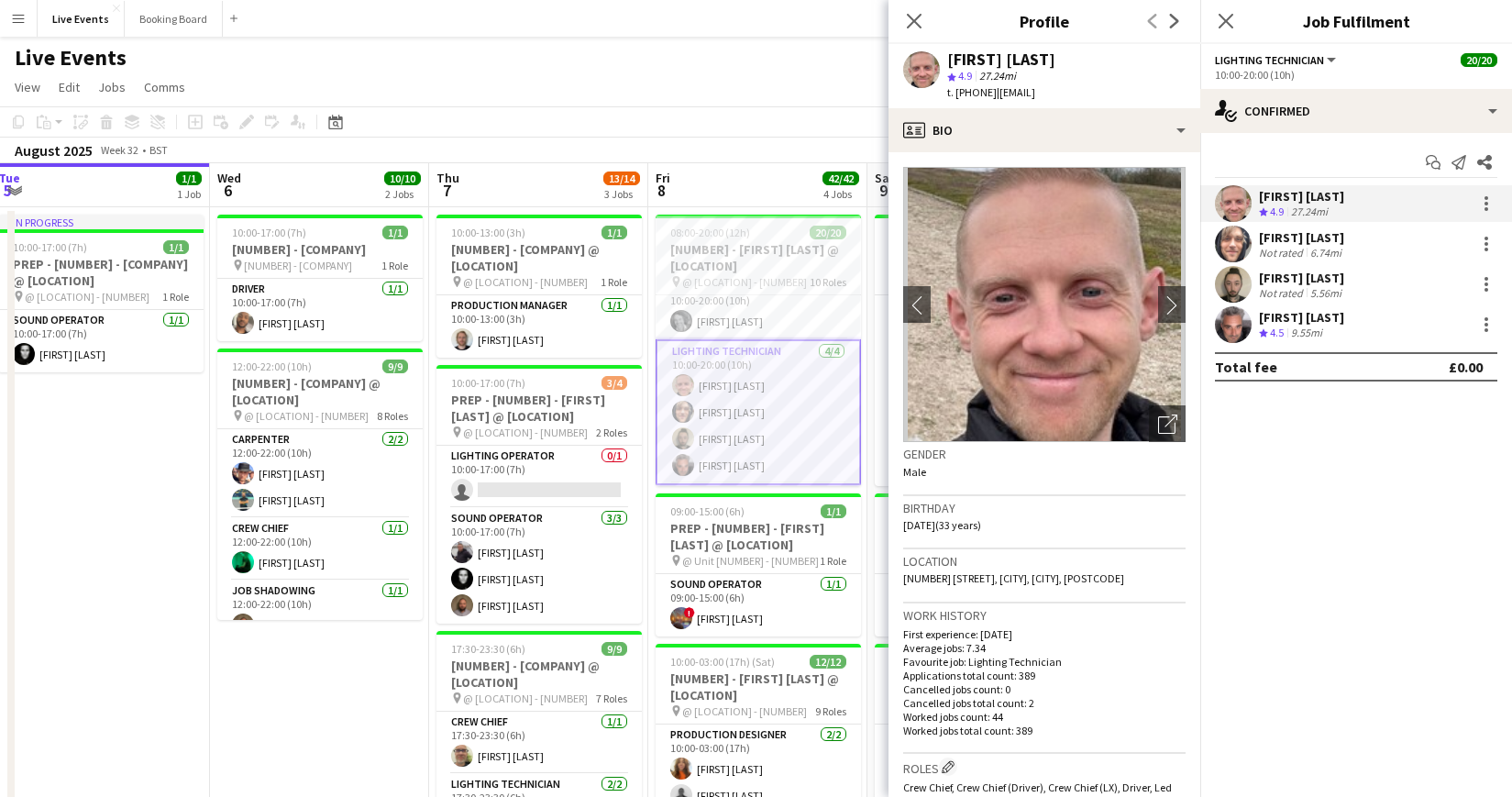 drag, startPoint x: 1172, startPoint y: 95, endPoint x: 1033, endPoint y: 94, distance: 139.0036 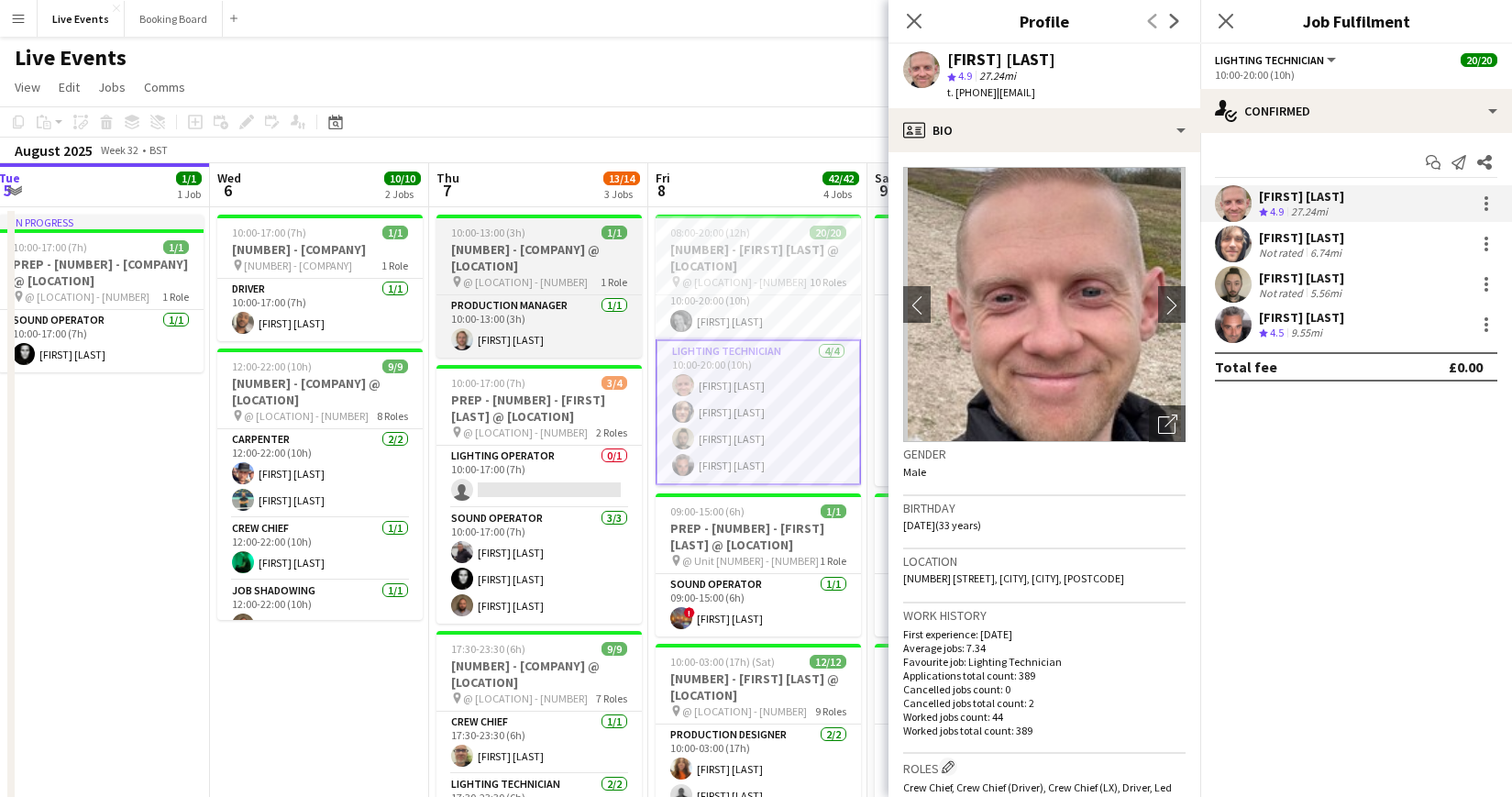copy on "[EMAIL]" 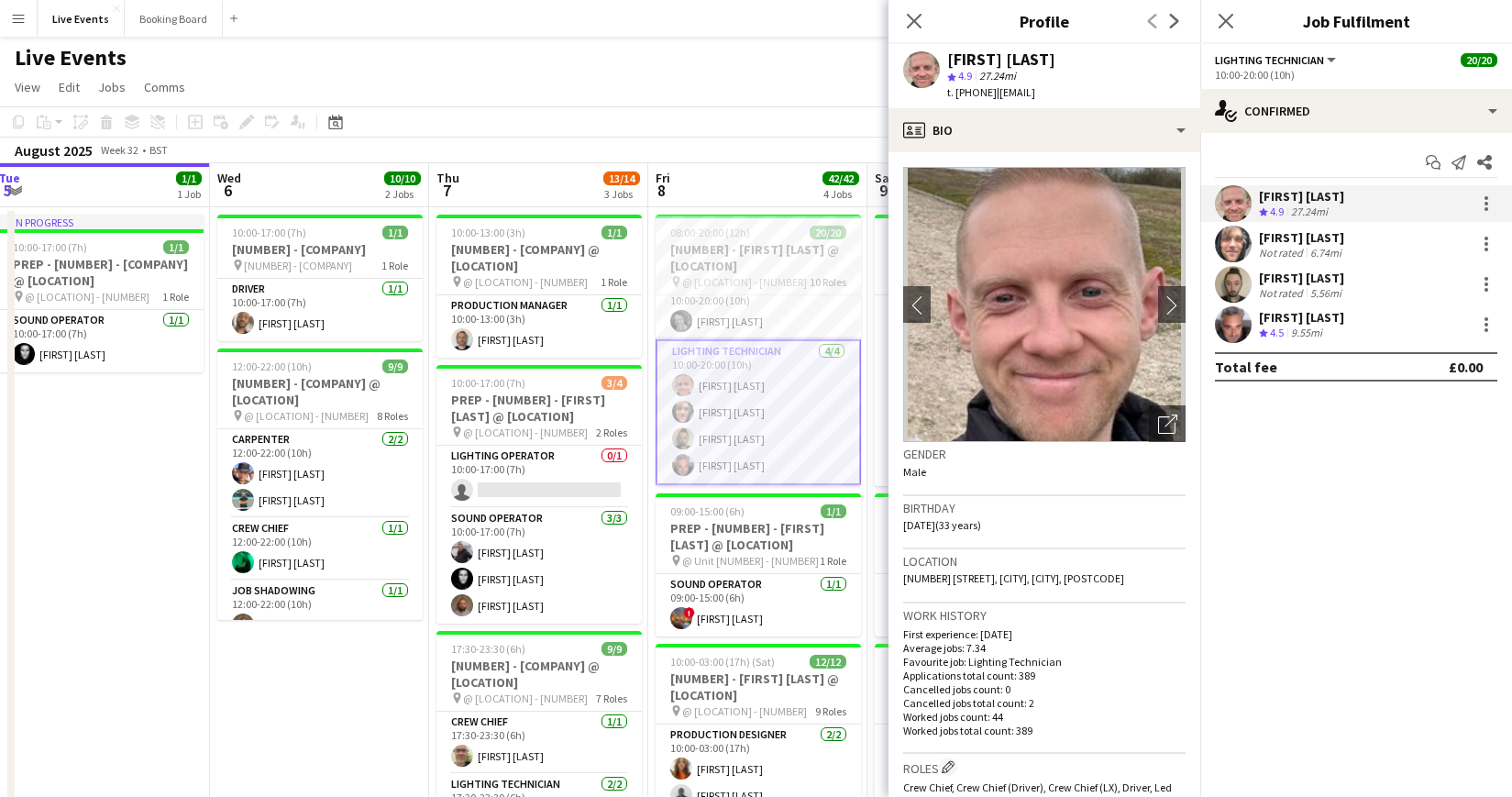 click on "[FIRST] [LAST]" at bounding box center [1302, 238] 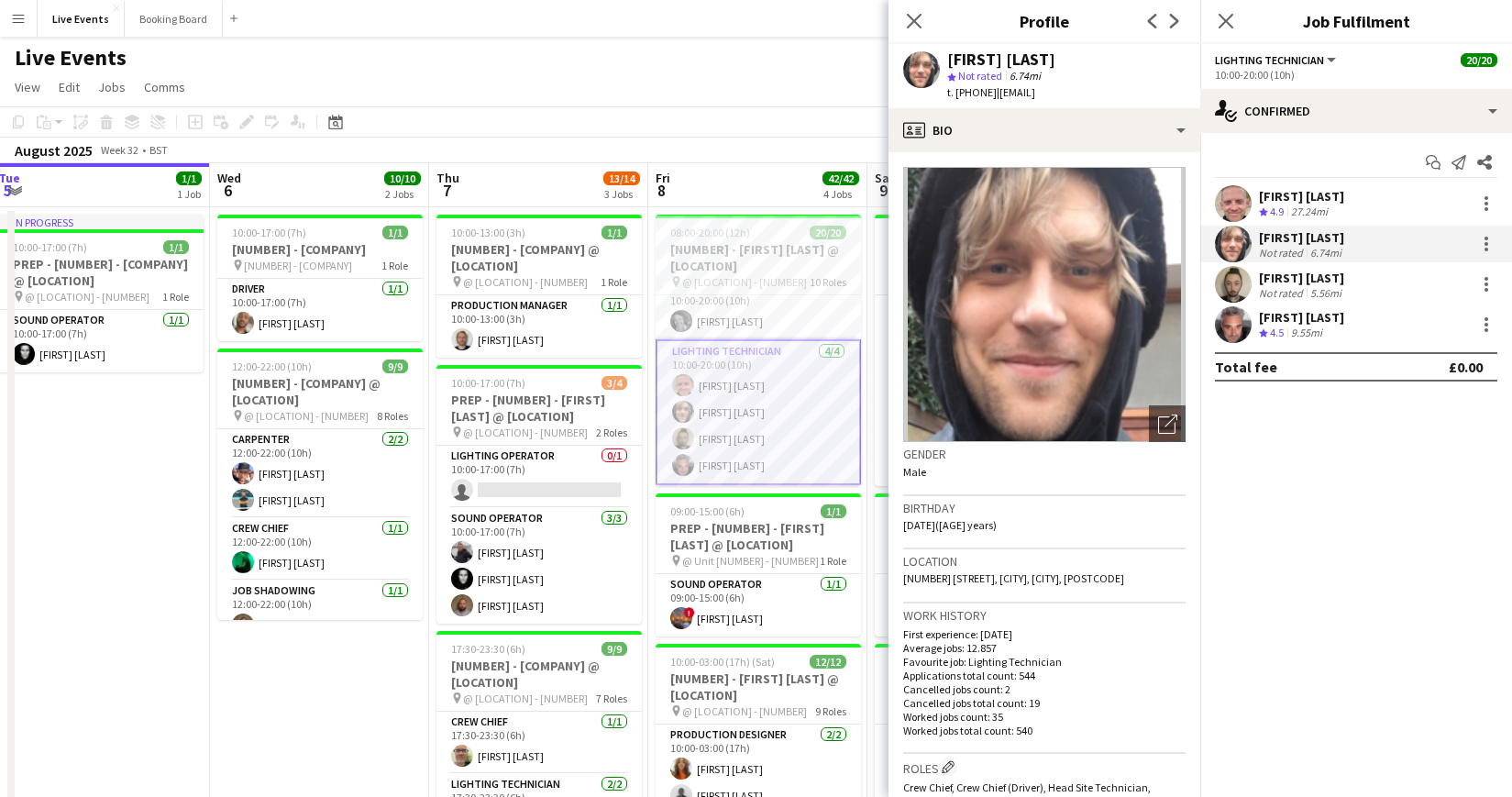 drag, startPoint x: 1149, startPoint y: 91, endPoint x: 1036, endPoint y: 92, distance: 113.00442 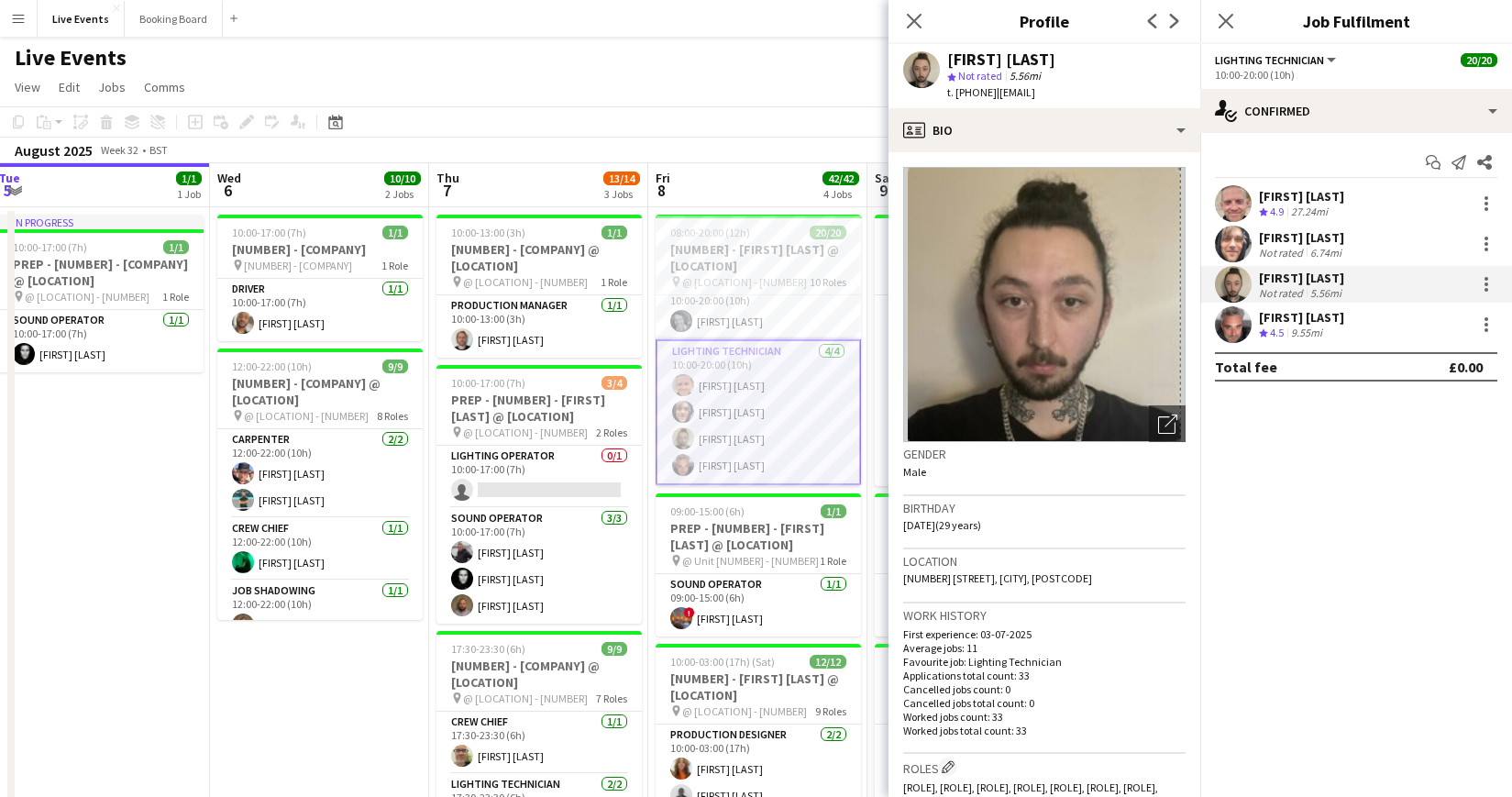 drag, startPoint x: 1156, startPoint y: 91, endPoint x: 1065, endPoint y: 91, distance: 91 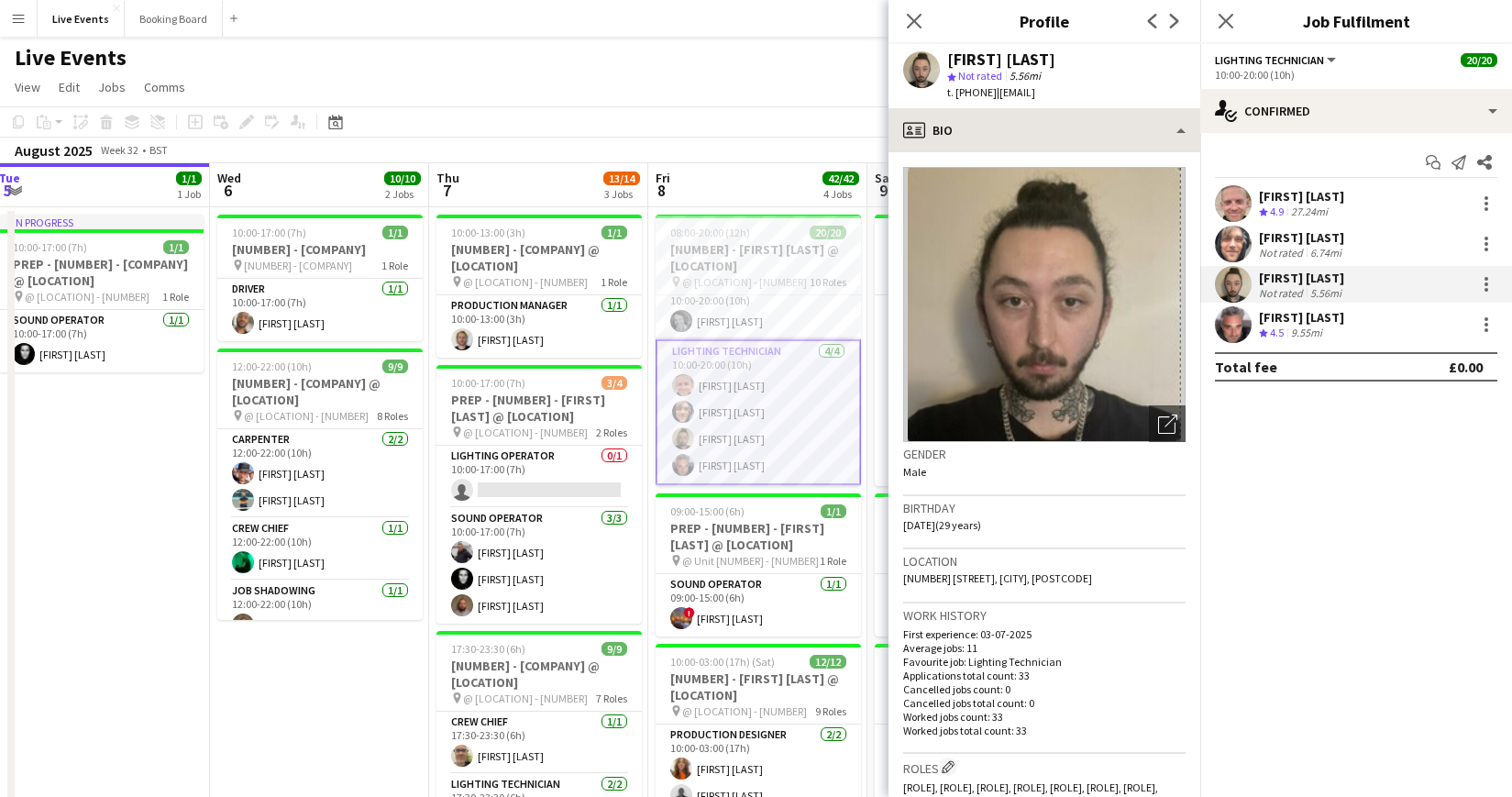 copy on "[EMAIL]" 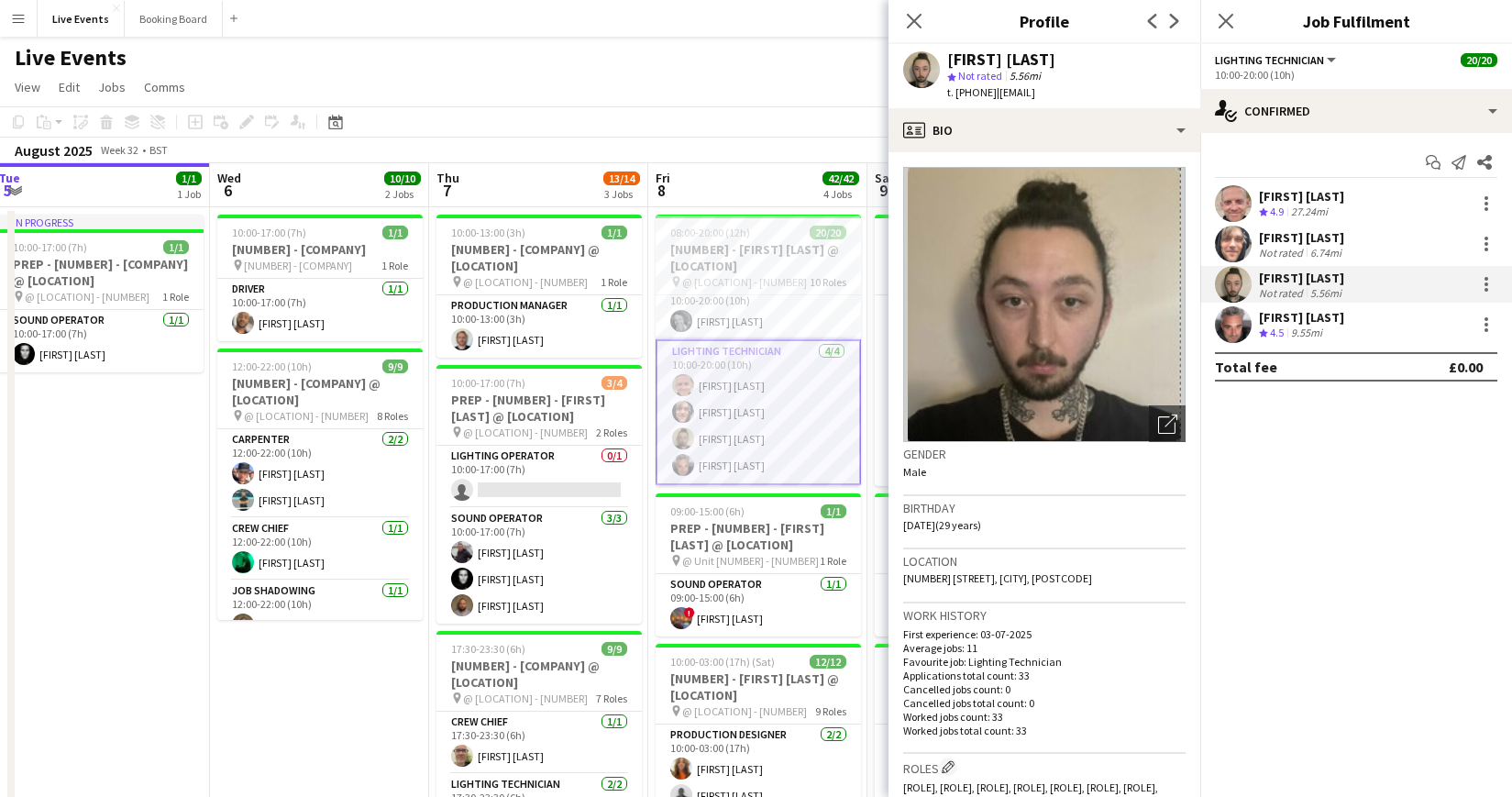 click on "4.5" at bounding box center [1276, 332] 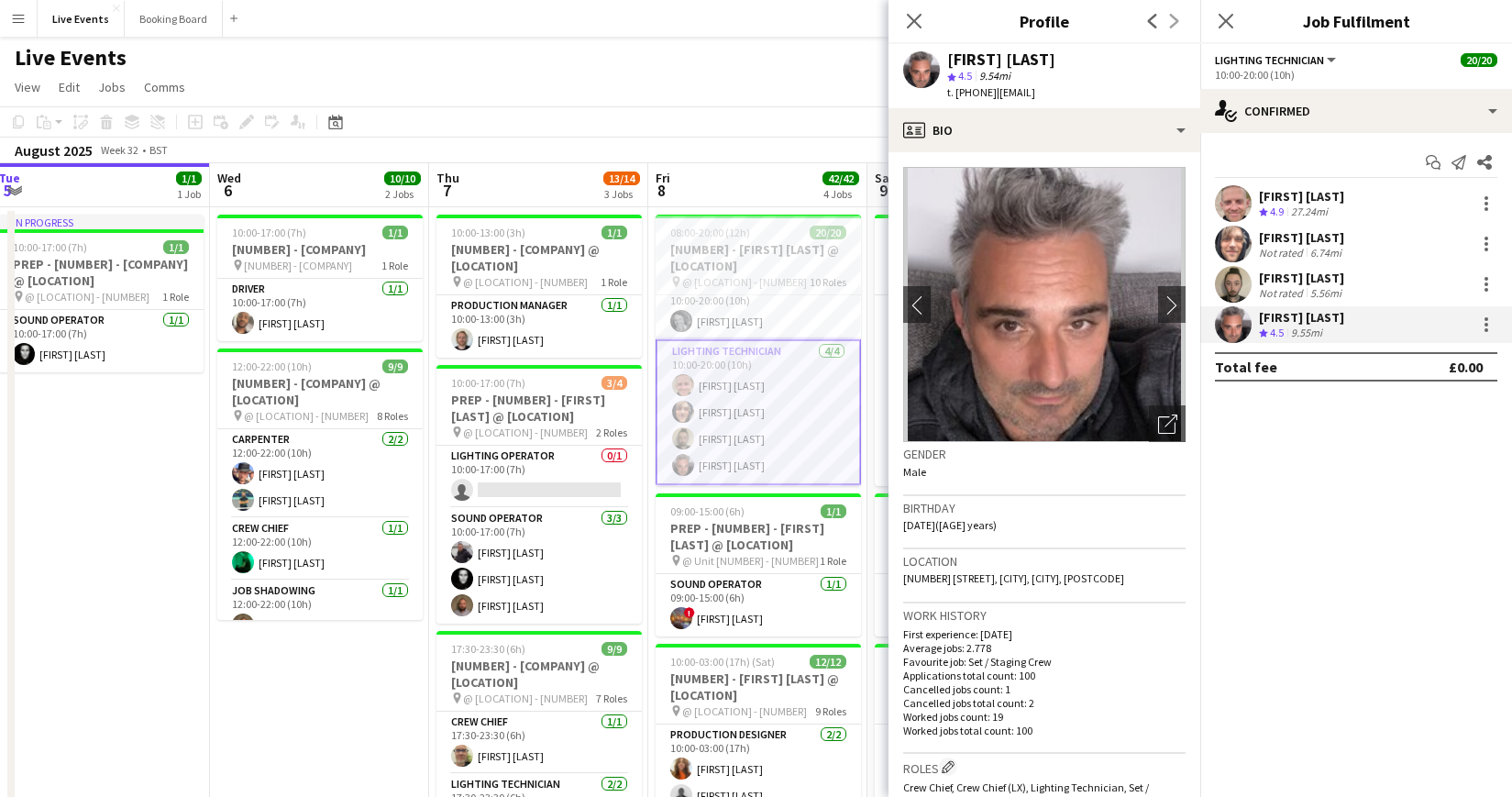 drag, startPoint x: 1179, startPoint y: 90, endPoint x: 1042, endPoint y: 95, distance: 137.09121 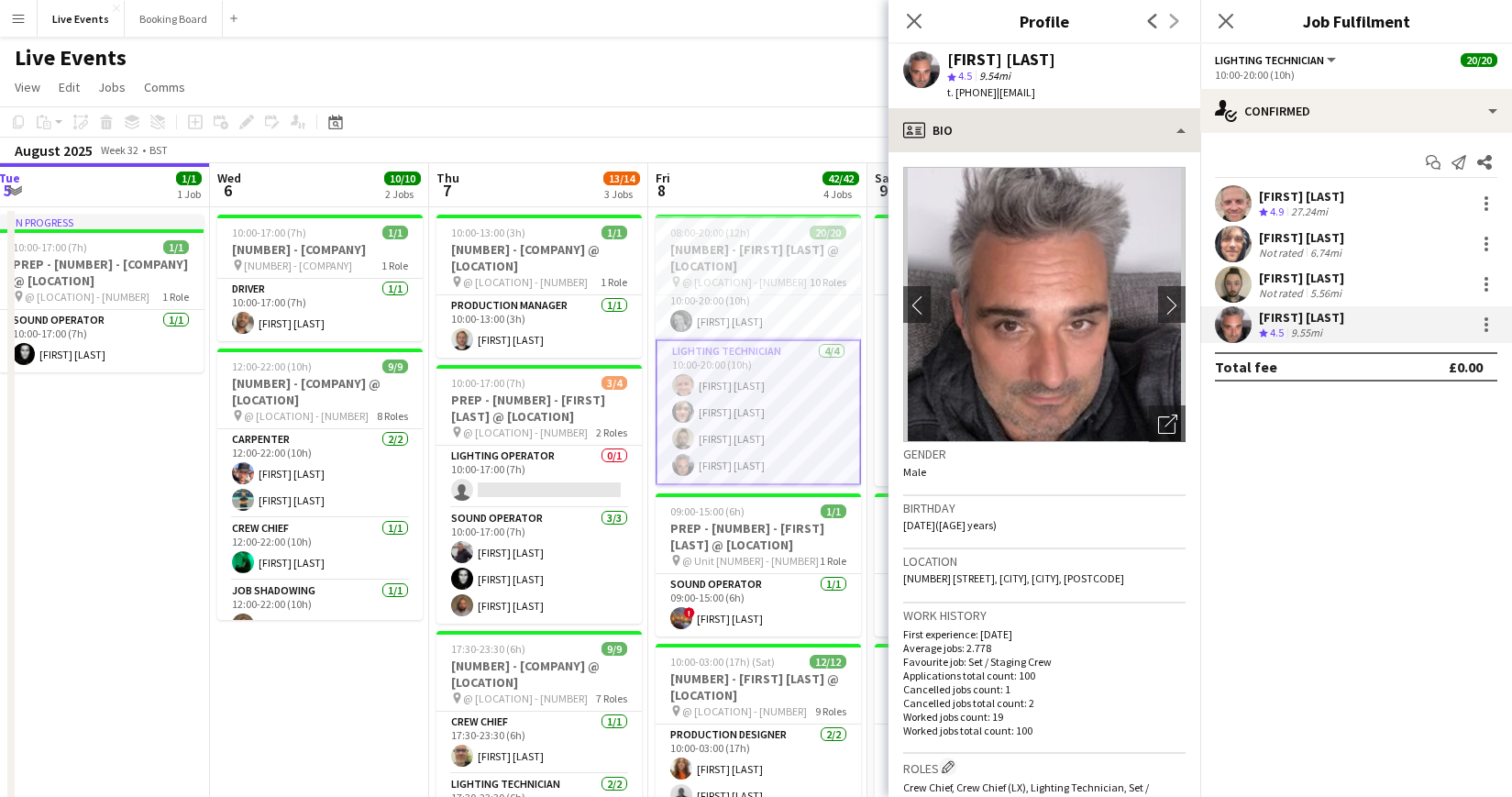 copy on "[EMAIL]" 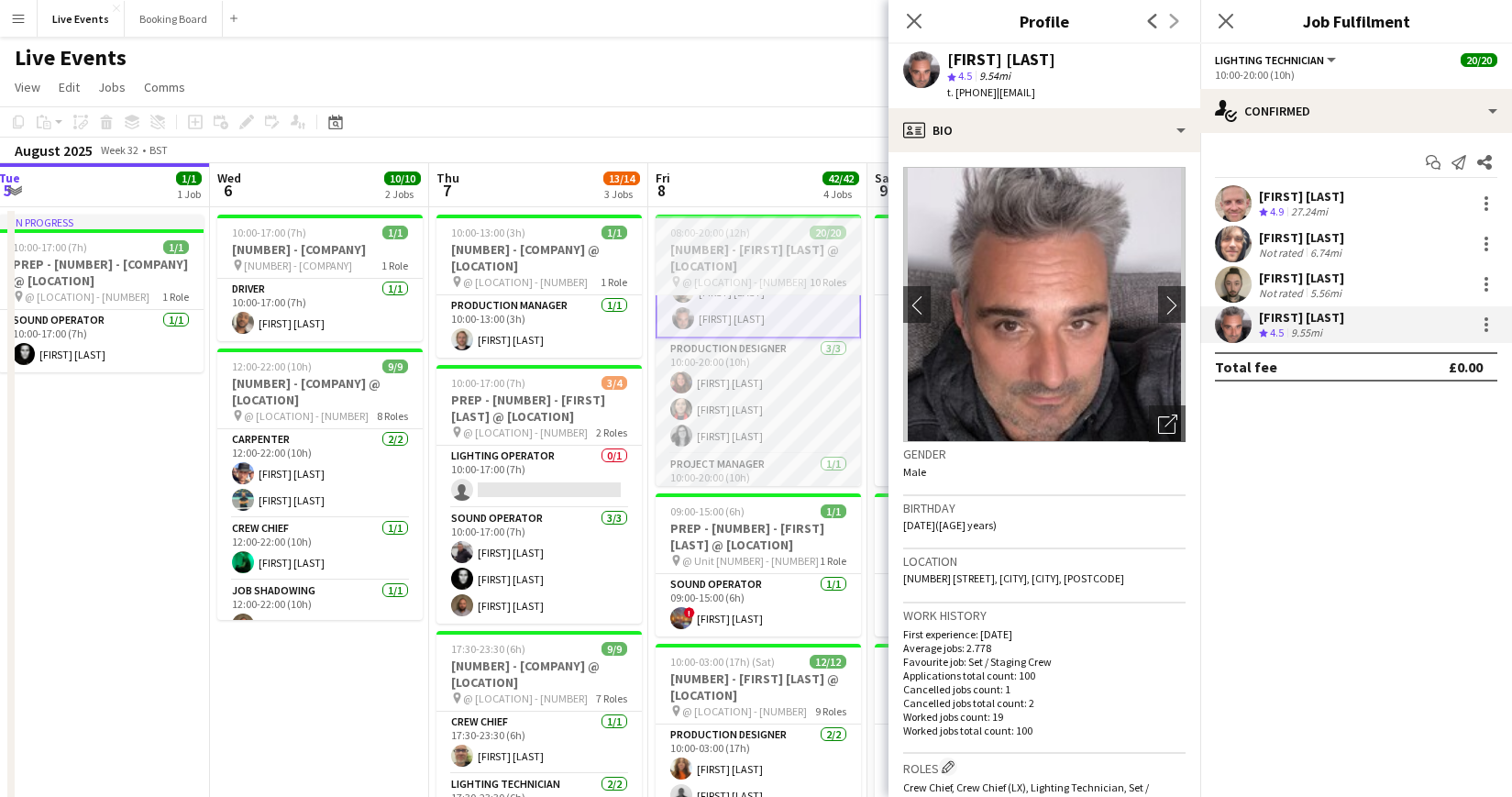 scroll, scrollTop: 504, scrollLeft: 0, axis: vertical 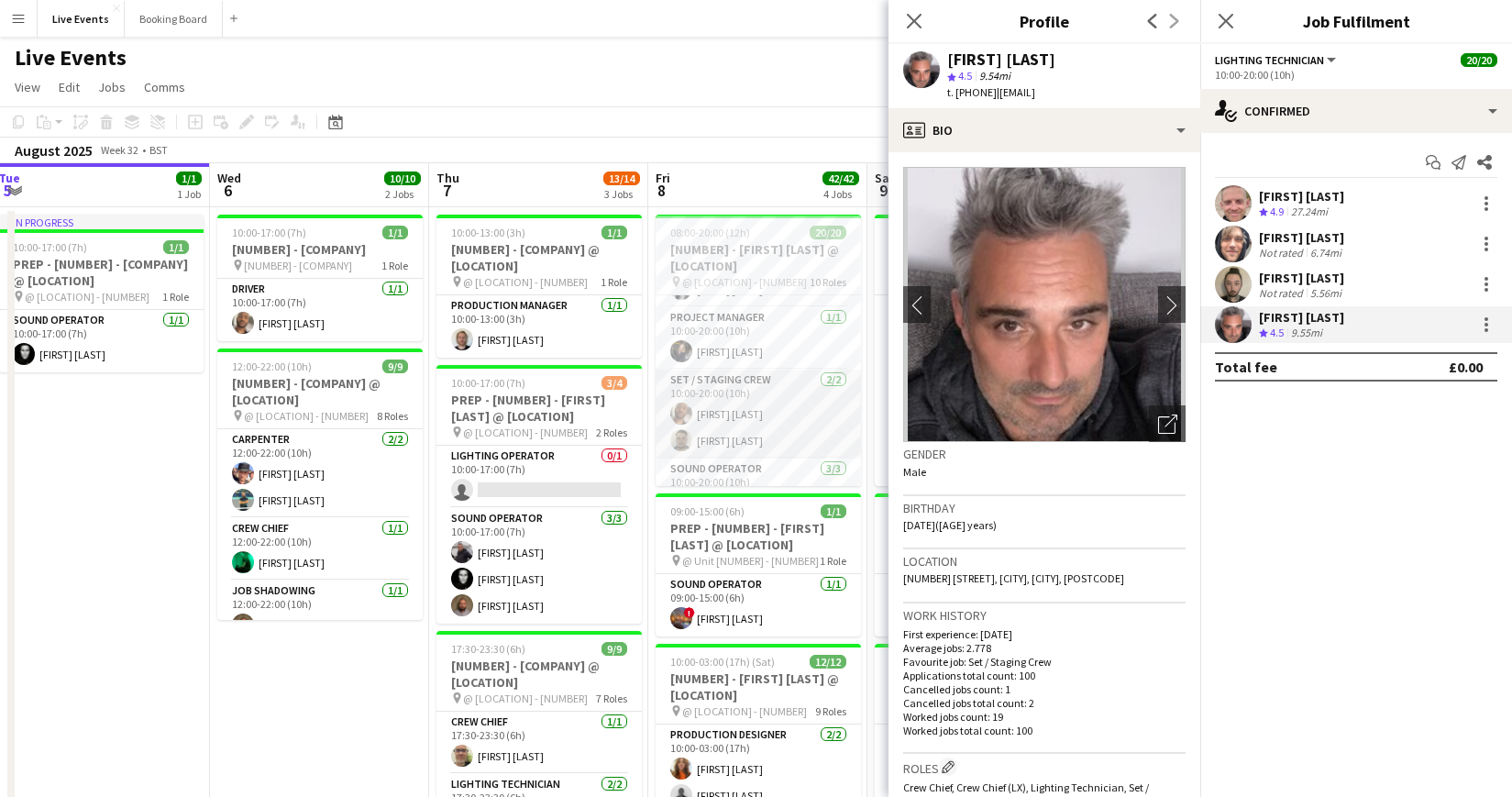click on "Set / Staging Crew   2/2   10:00-20:00 (10h)
[FIRST] [LAST] [FIRST] [LAST]" at bounding box center [758, 414] 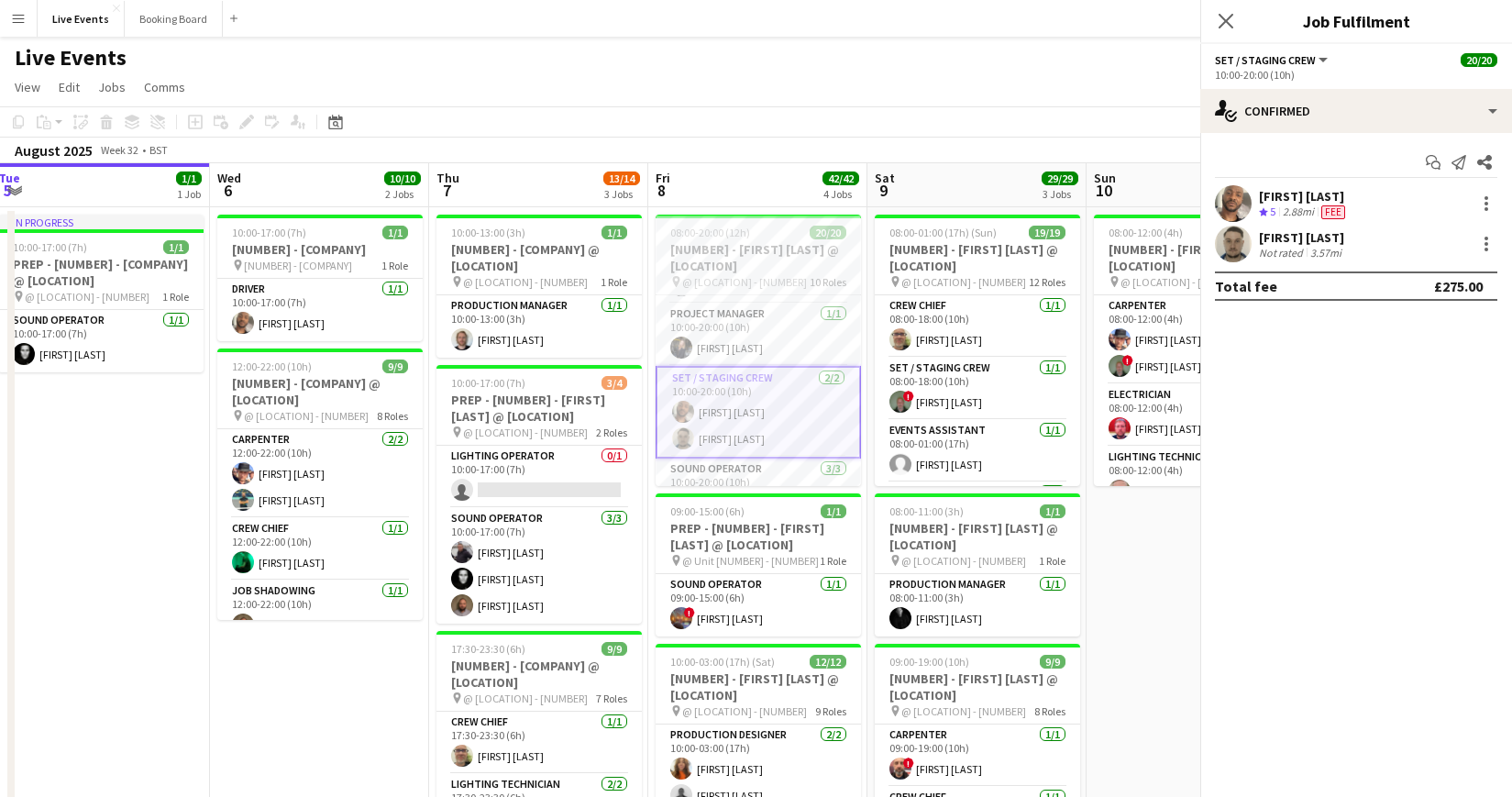 scroll, scrollTop: 611, scrollLeft: 0, axis: vertical 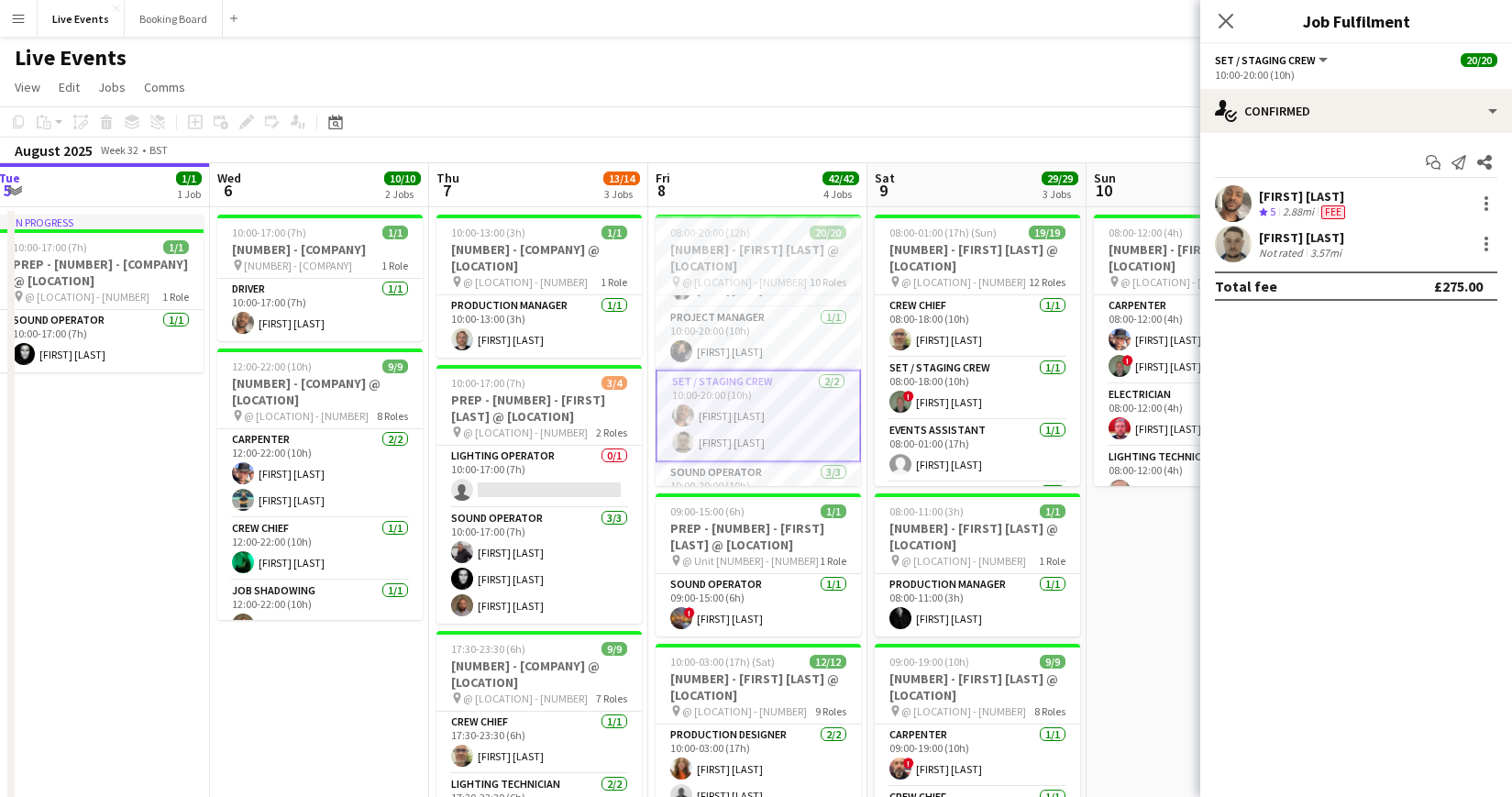 click at bounding box center [1233, 204] 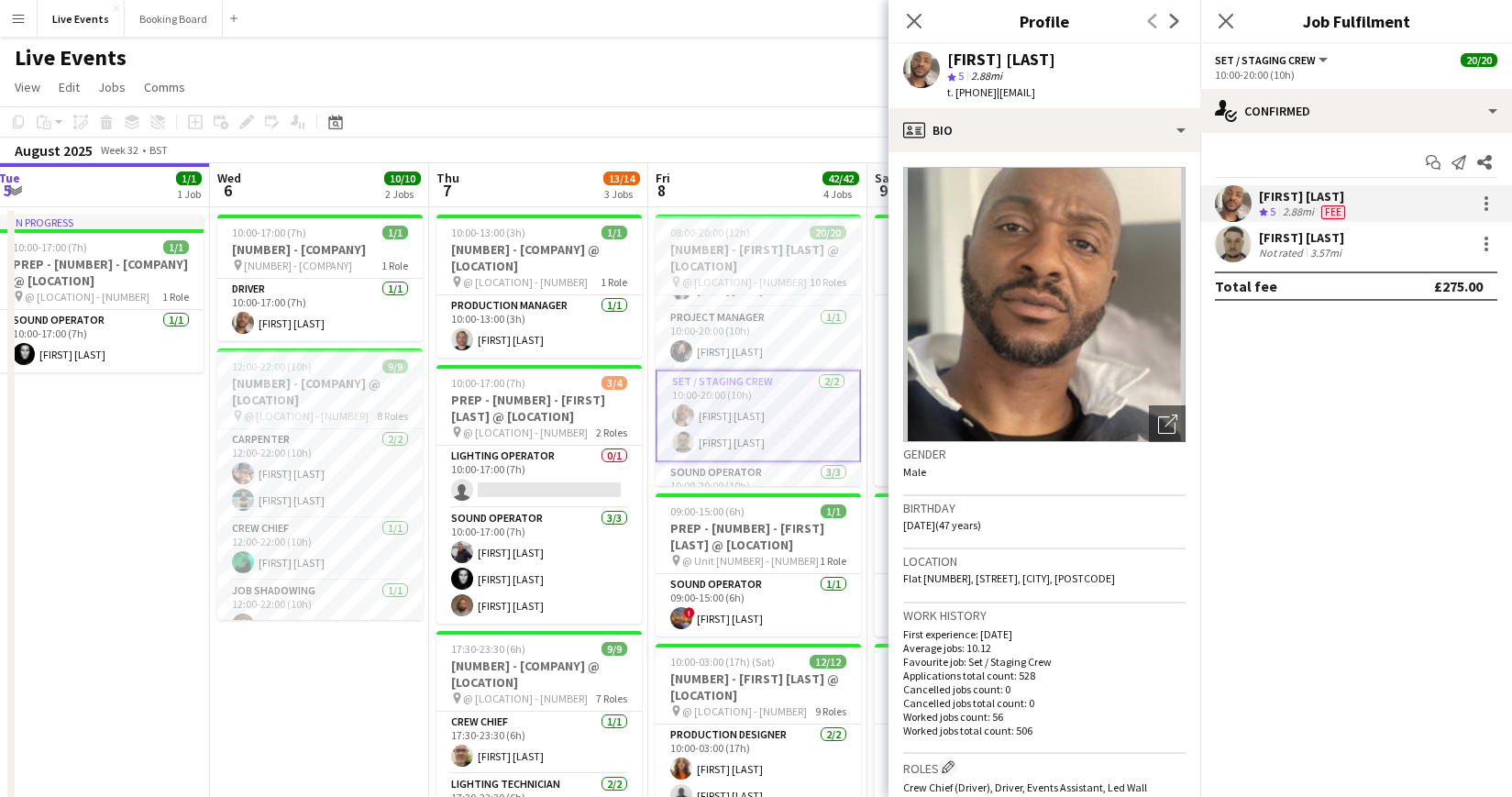 drag, startPoint x: 1164, startPoint y: 94, endPoint x: 1039, endPoint y: 93, distance: 125.004 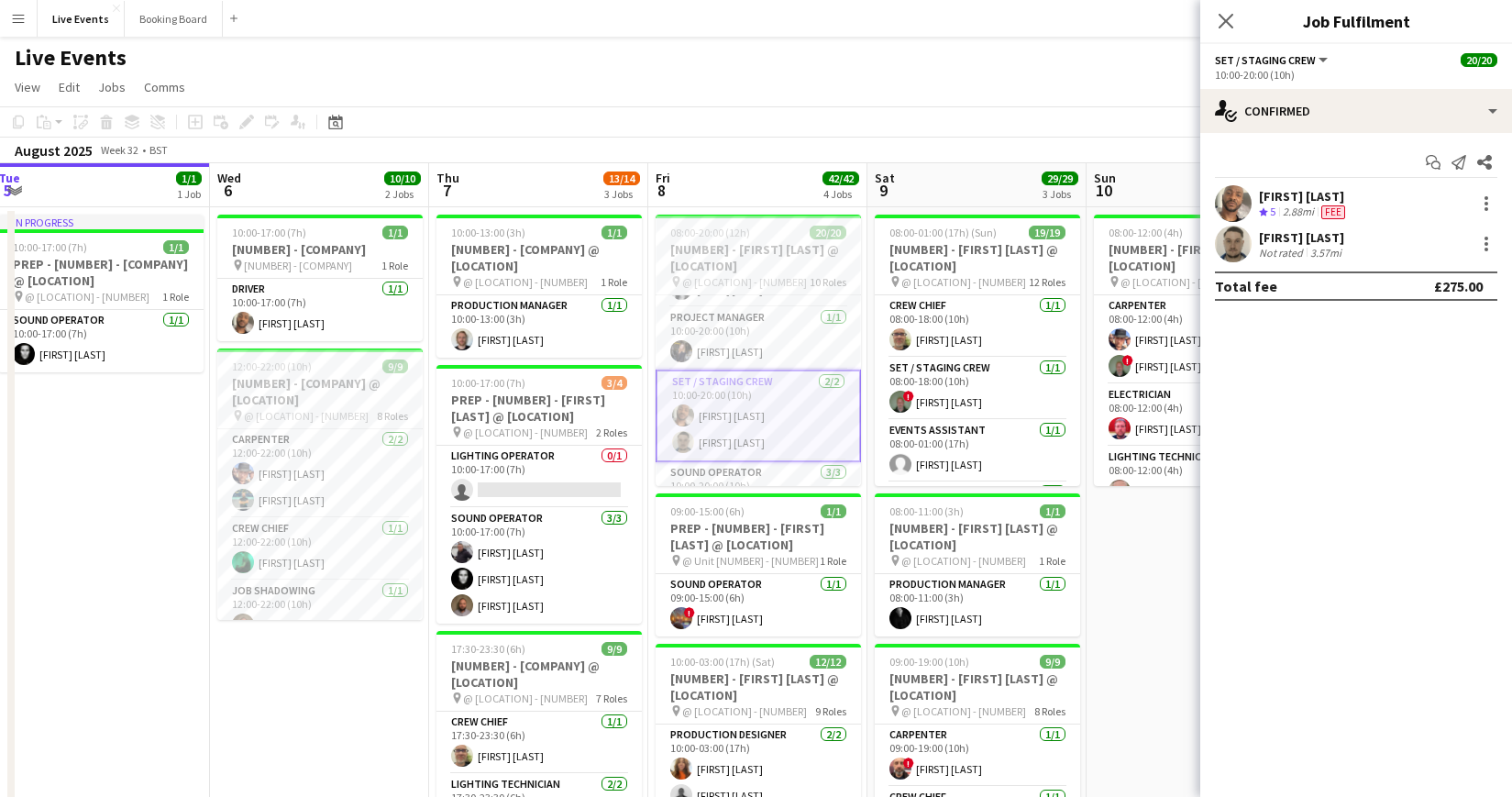 click on "[FIRST] [LAST]" at bounding box center (1302, 238) 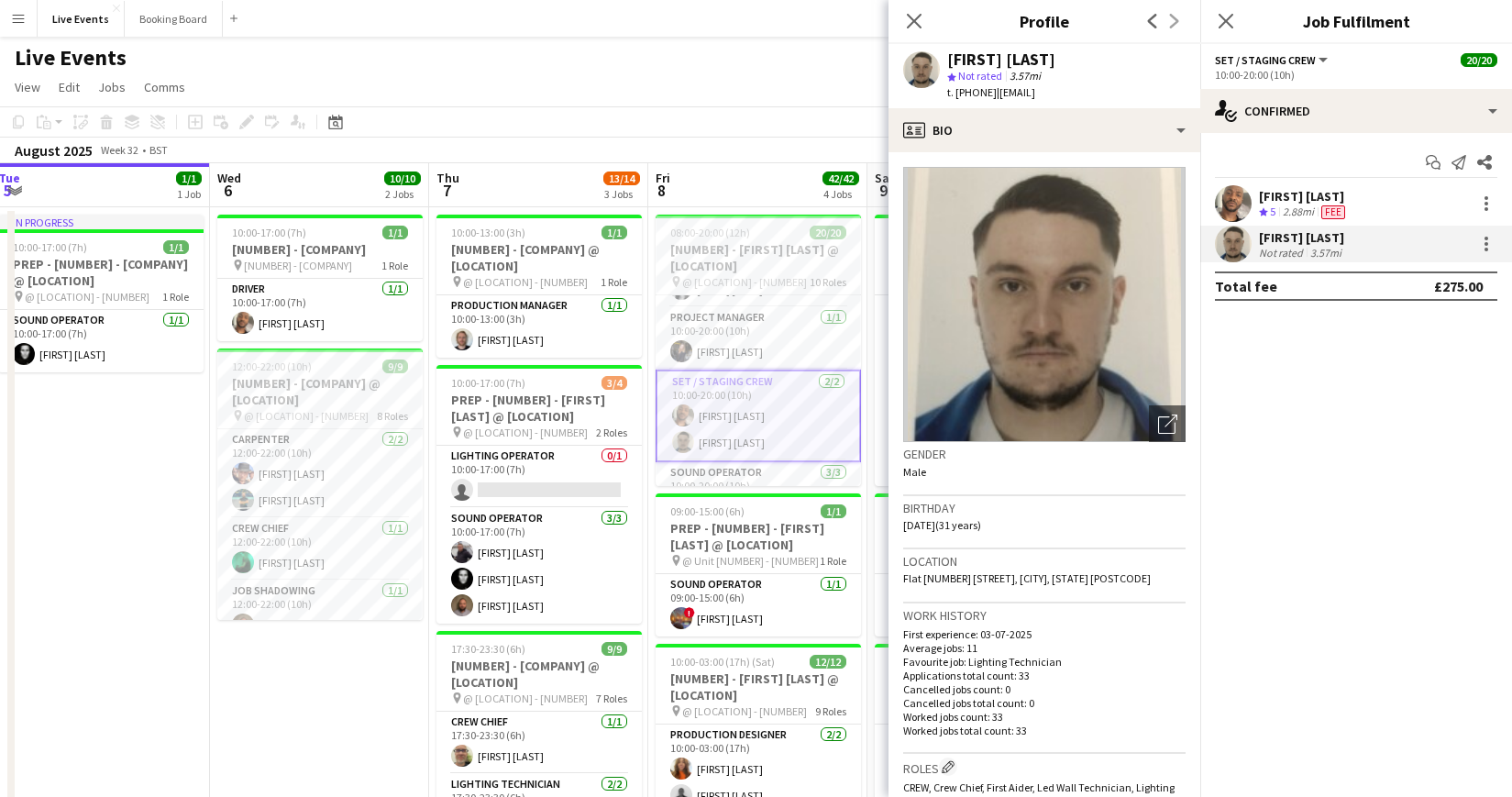 drag, startPoint x: 1150, startPoint y: 91, endPoint x: 1035, endPoint y: 92, distance: 115.004 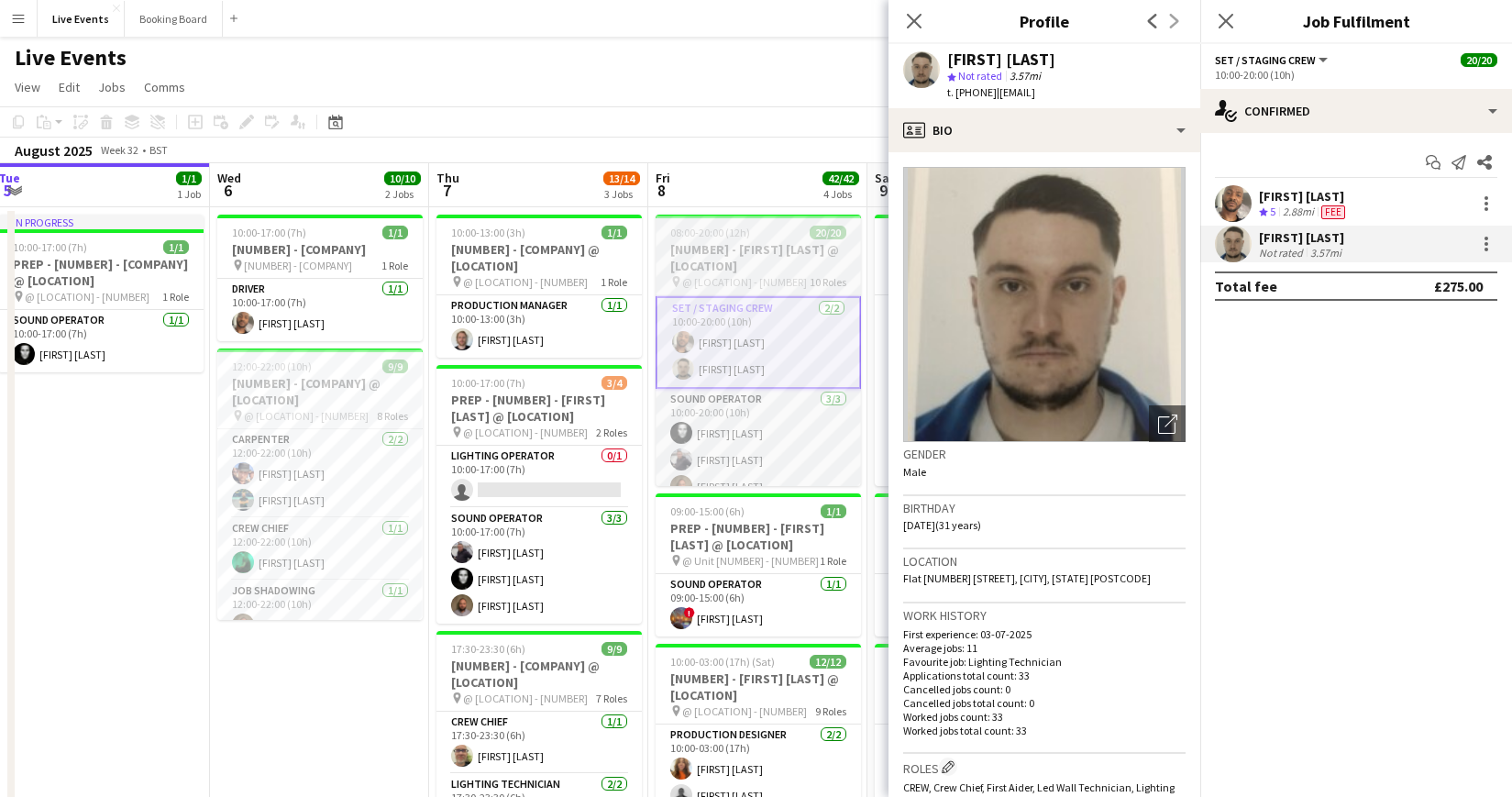 scroll, scrollTop: 703, scrollLeft: 0, axis: vertical 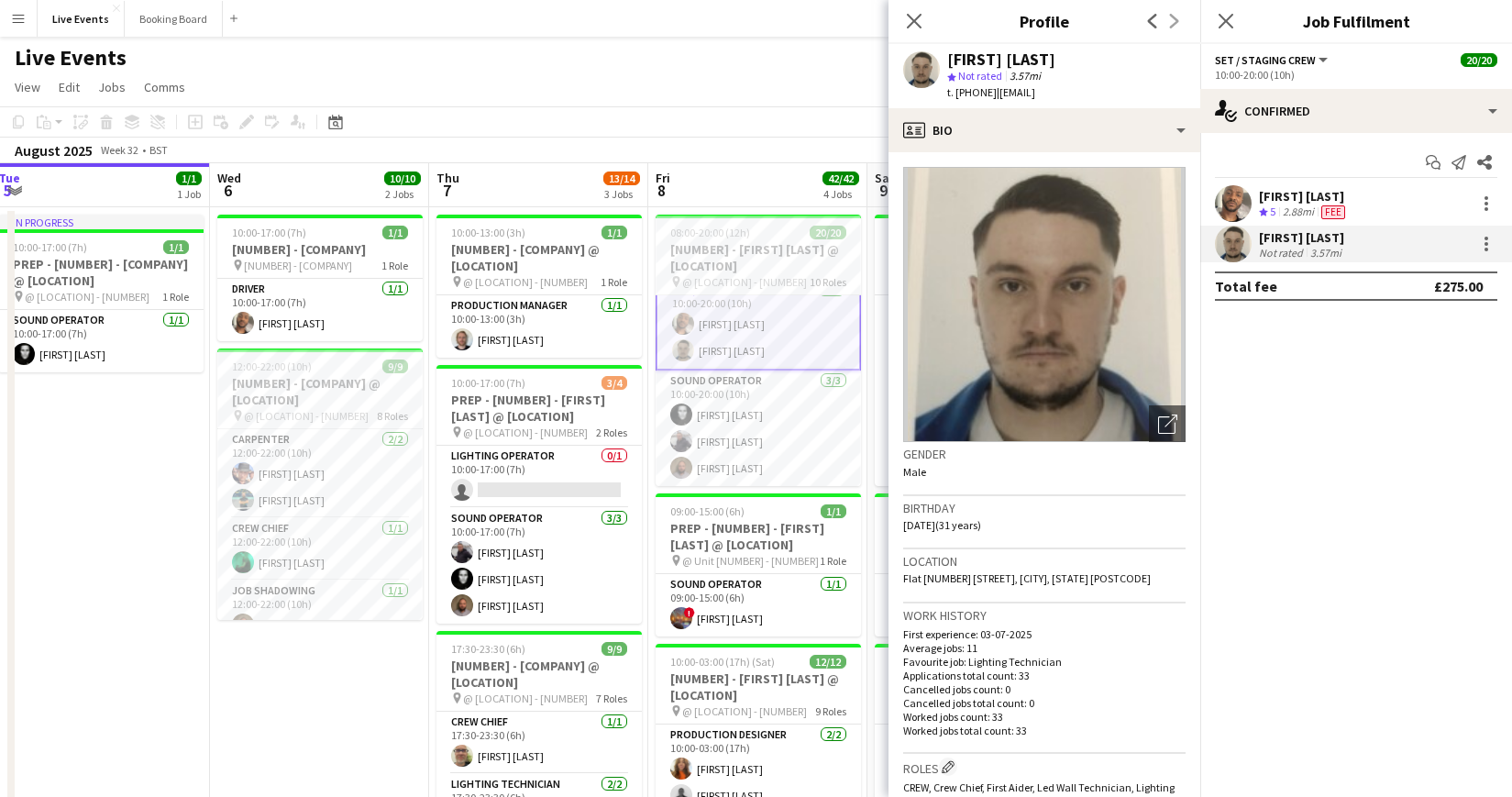 click on "check
Confirmed
Start chat
Send notification
Share
[FIRST] [LAST]
Crew rating
5   2.88mi   Fee   [FIRST] [LAST]   Not rated   3.57mi   Total fee   £275.00" 